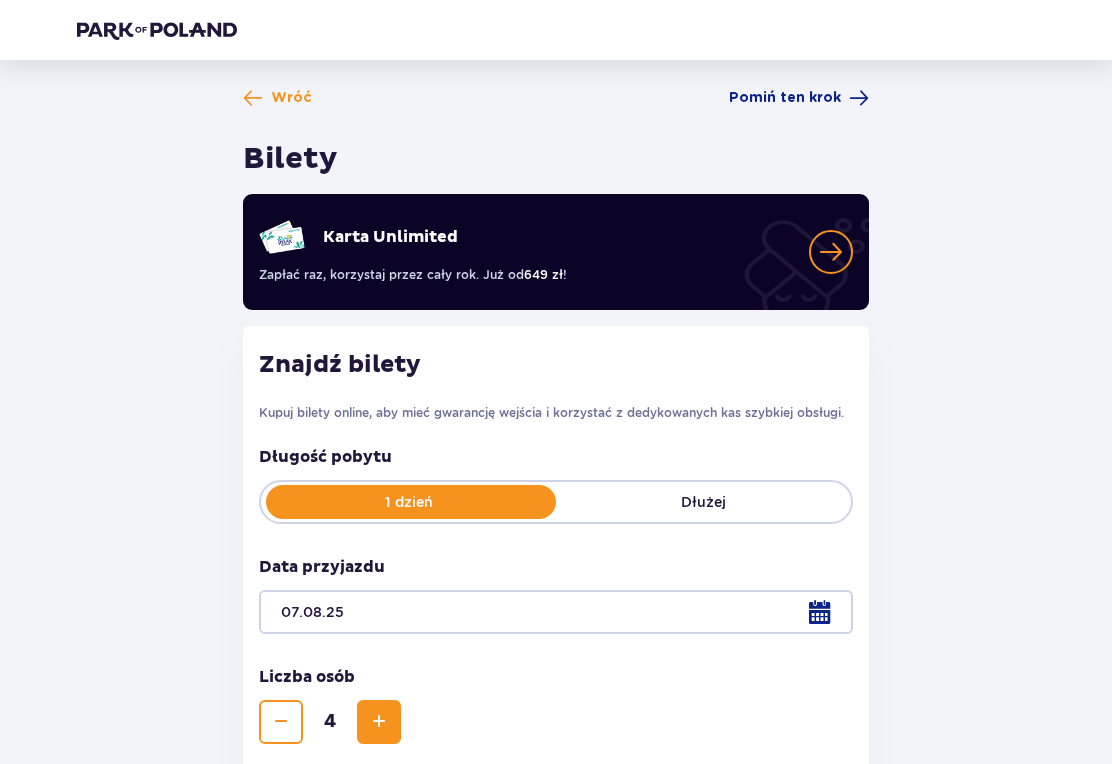 scroll, scrollTop: 267, scrollLeft: 0, axis: vertical 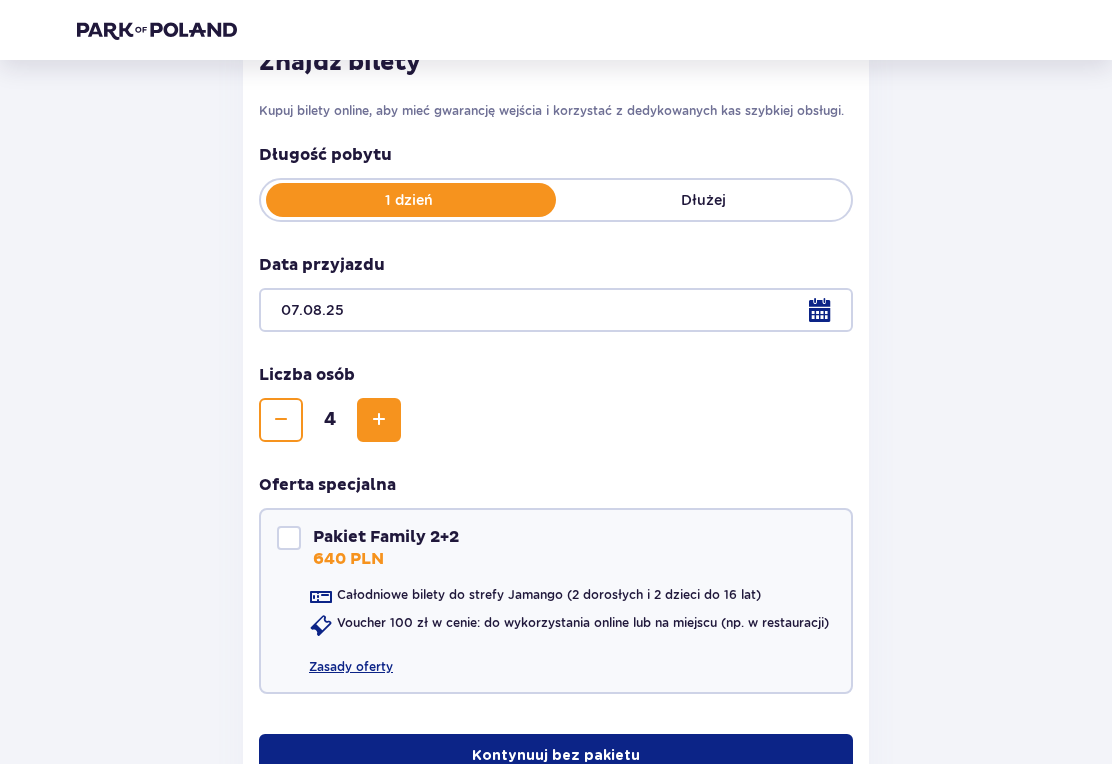 click at bounding box center [556, 310] 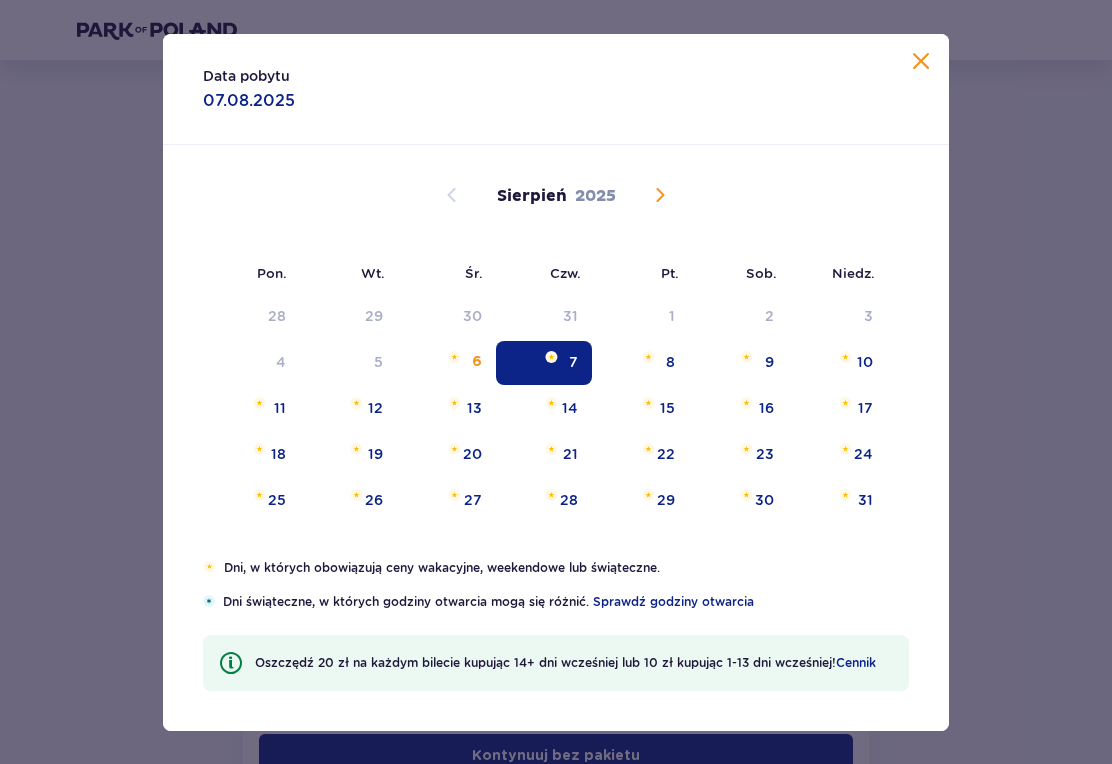 click on "8" at bounding box center (670, 362) 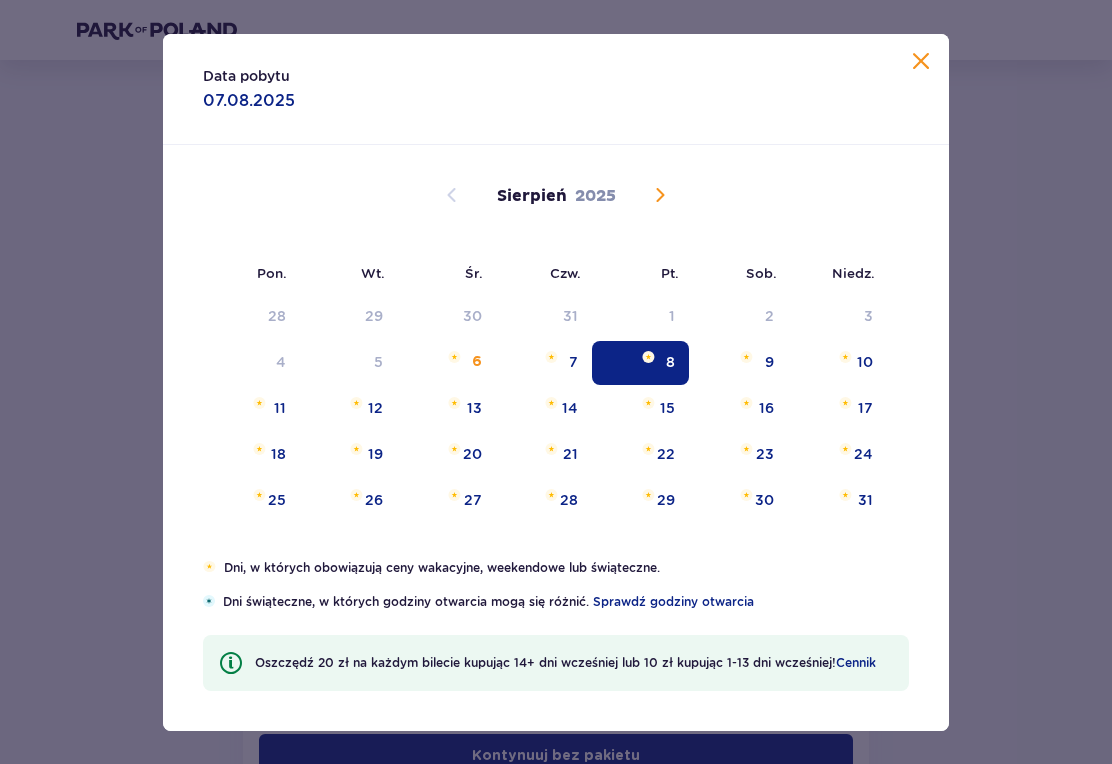 type on "08.08.25" 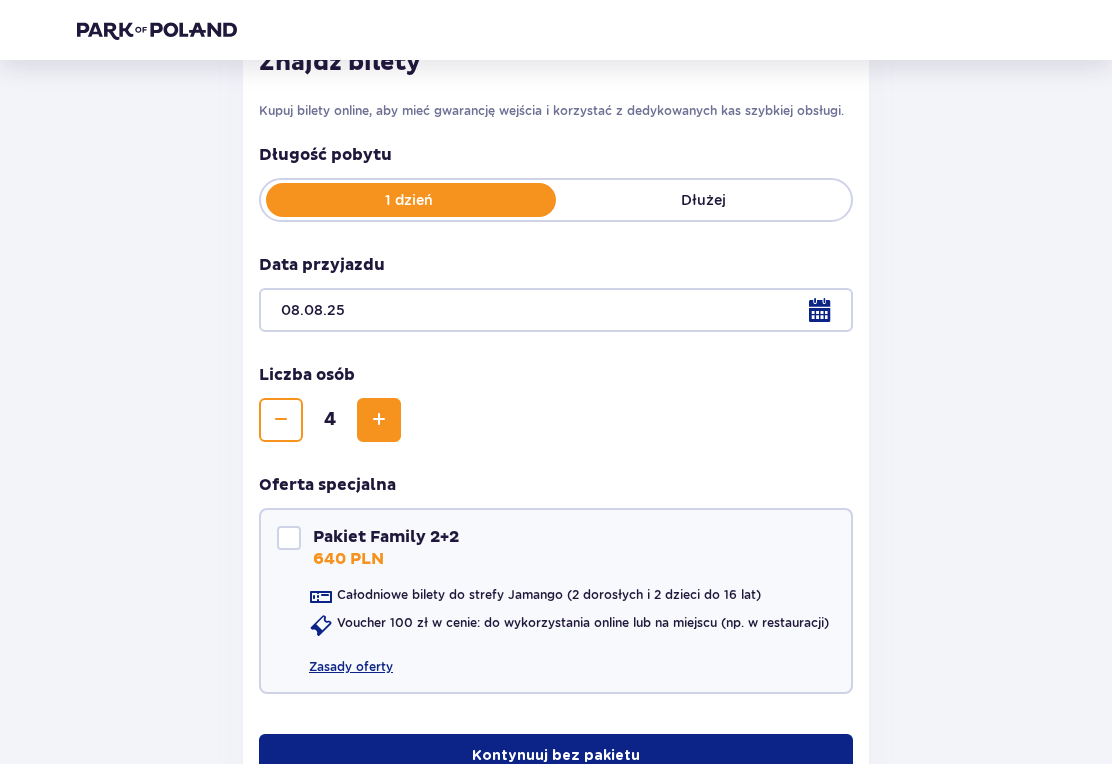 click on "Dłużej" at bounding box center (703, 200) 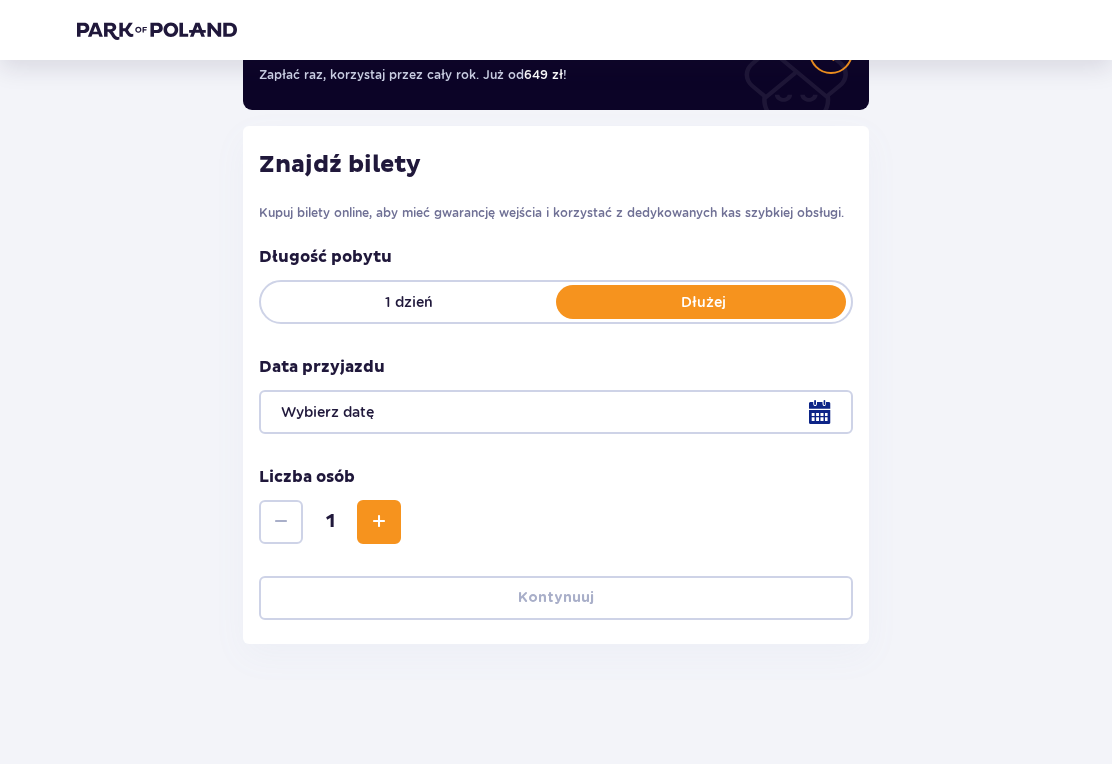 scroll, scrollTop: 200, scrollLeft: 0, axis: vertical 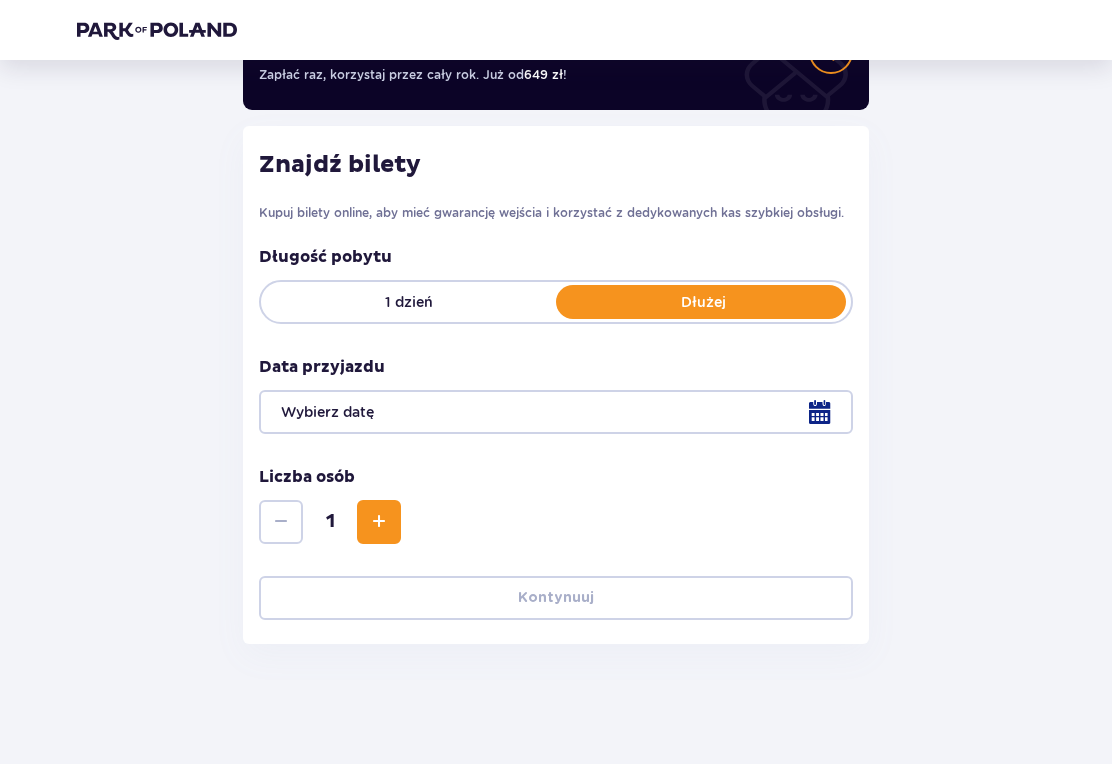 click at bounding box center [556, 412] 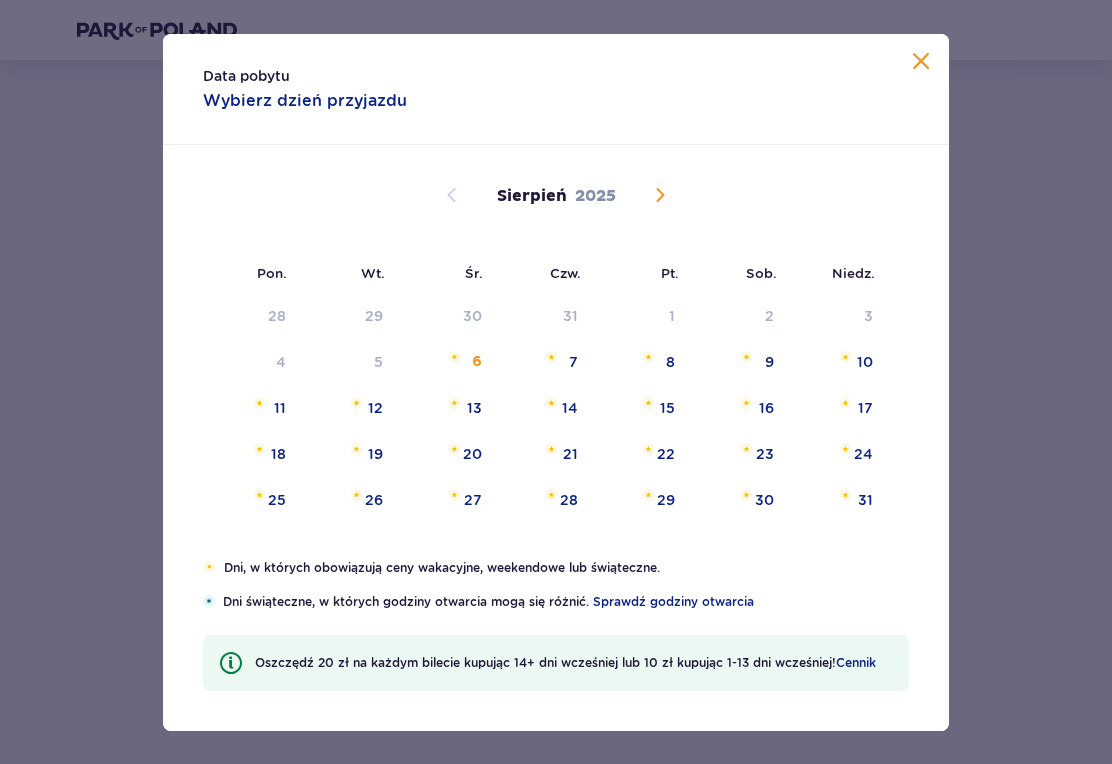 click at bounding box center [921, 62] 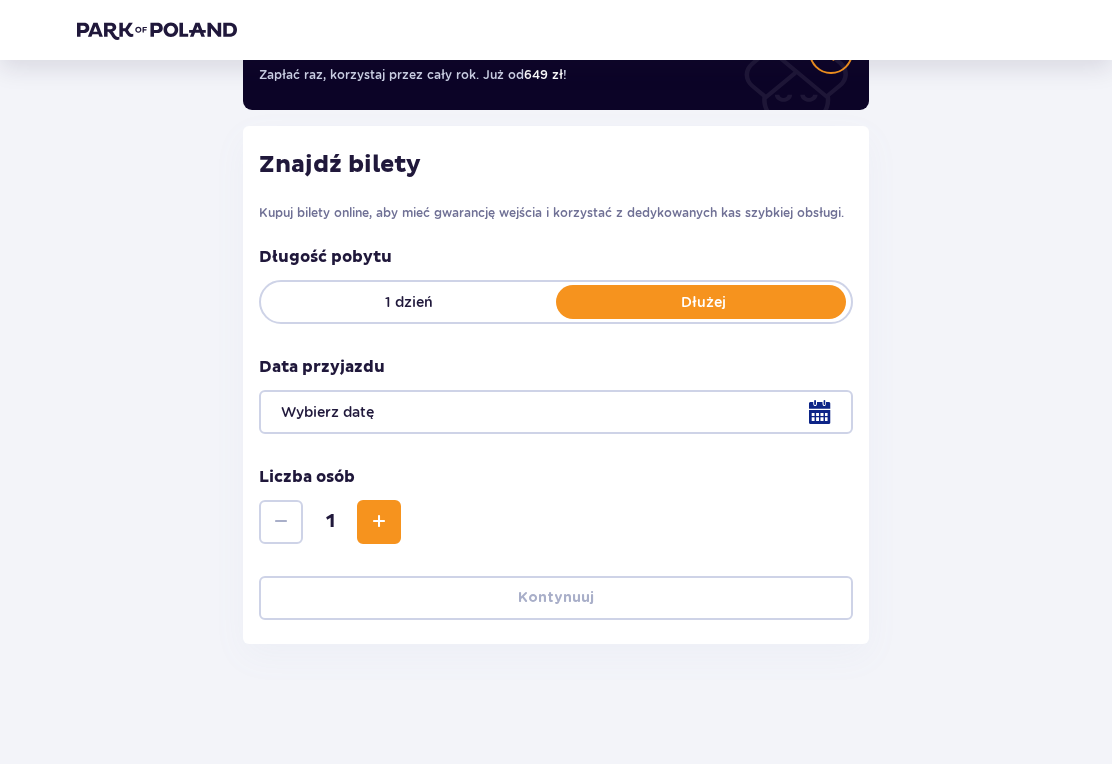 click at bounding box center [556, 412] 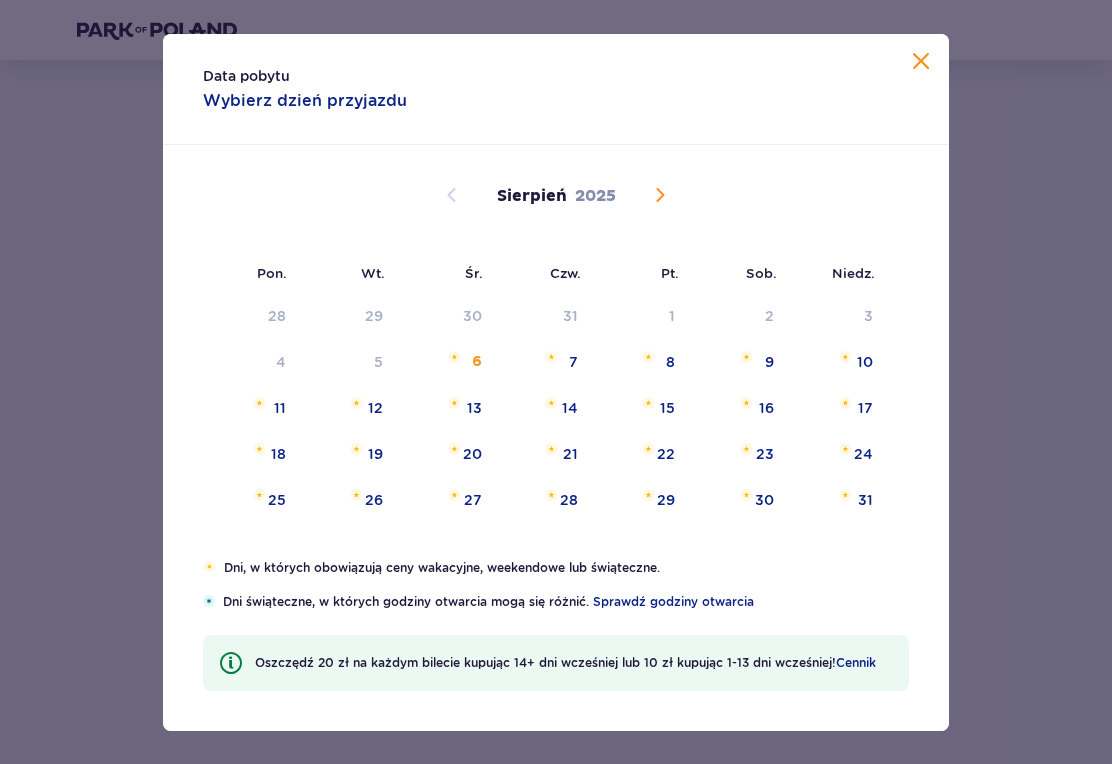 click on "9" at bounding box center (738, 363) 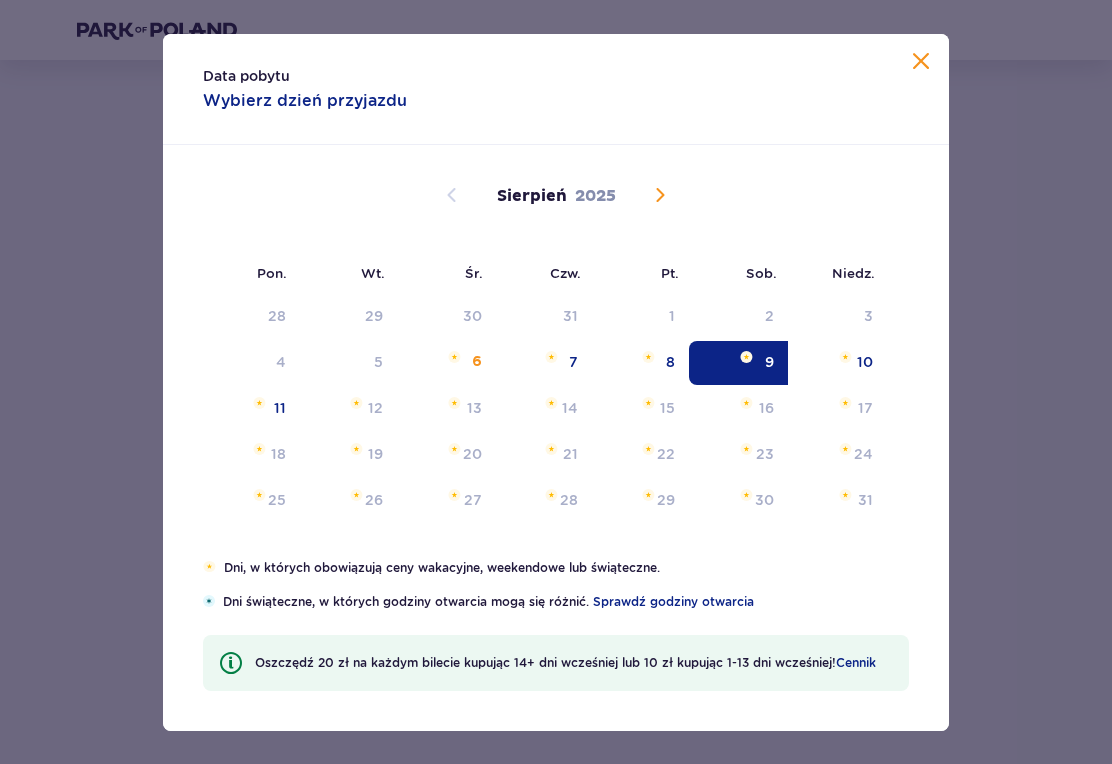 click on "10" at bounding box center (837, 363) 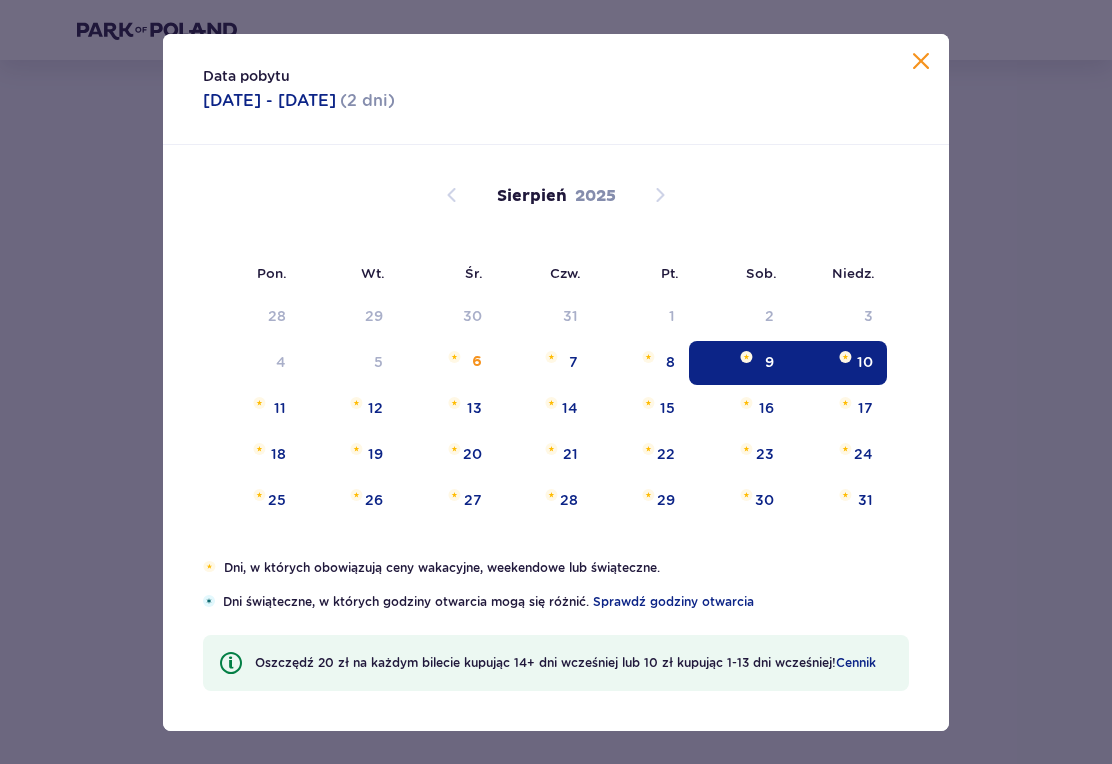 type on "09.08.25 - 10.08.25" 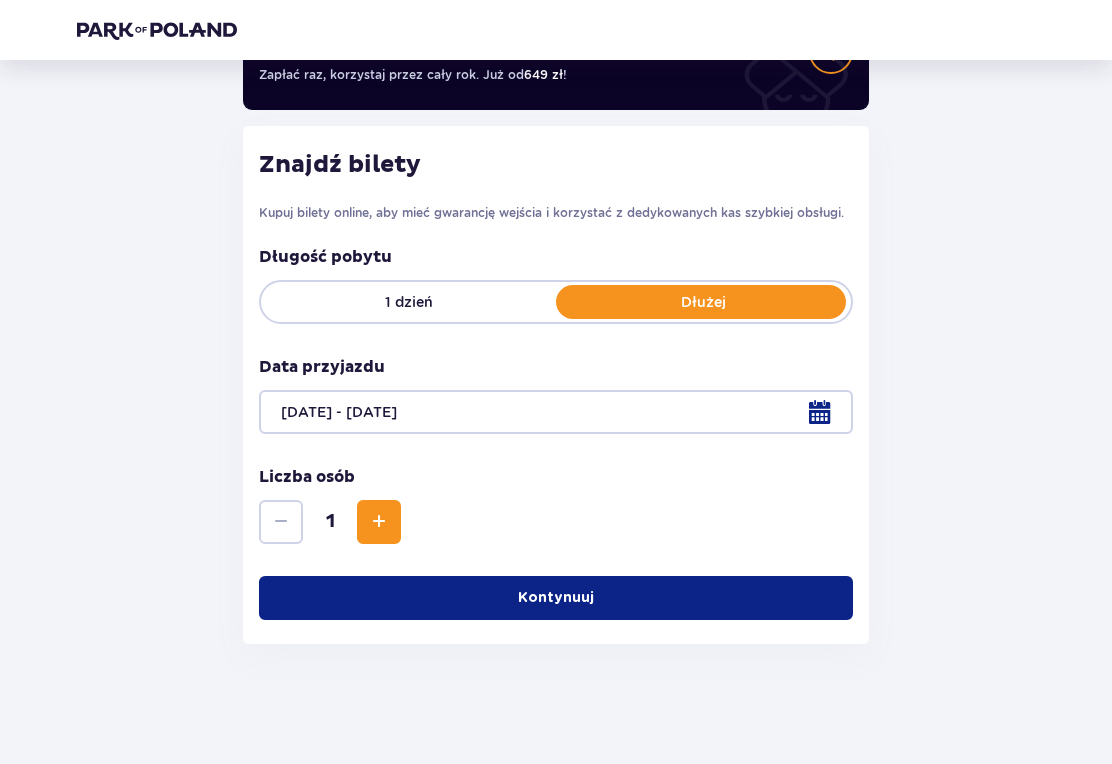 click at bounding box center [379, 522] 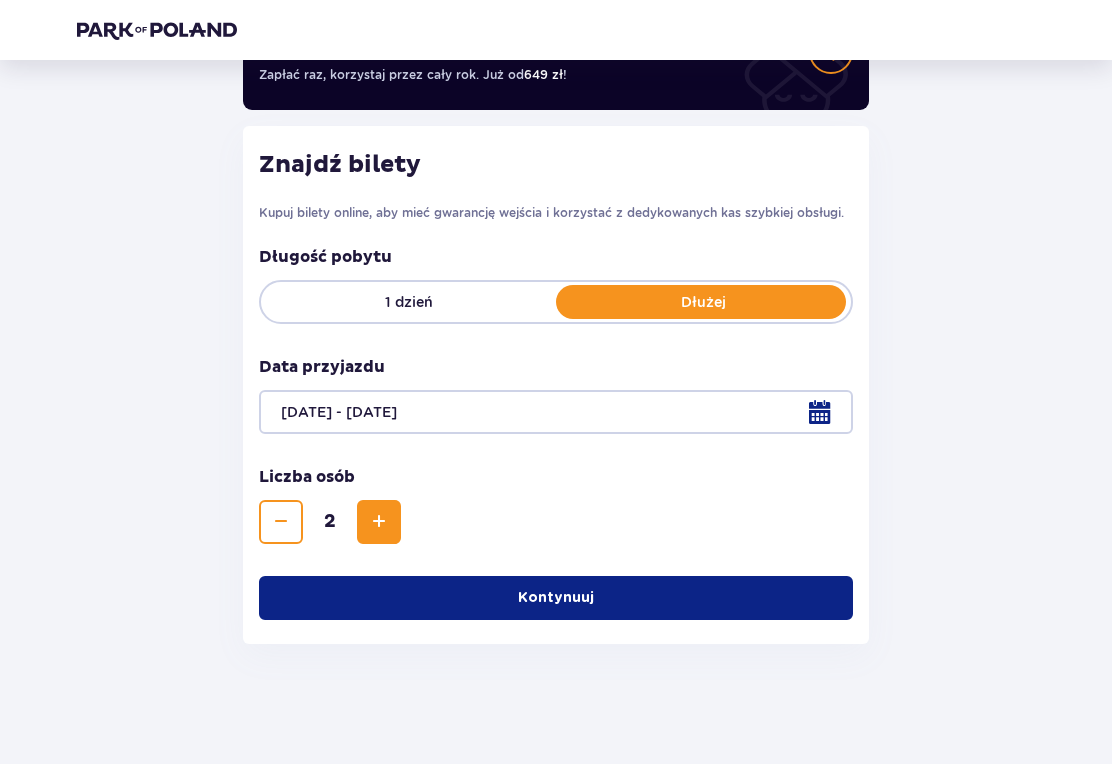 click at bounding box center [379, 522] 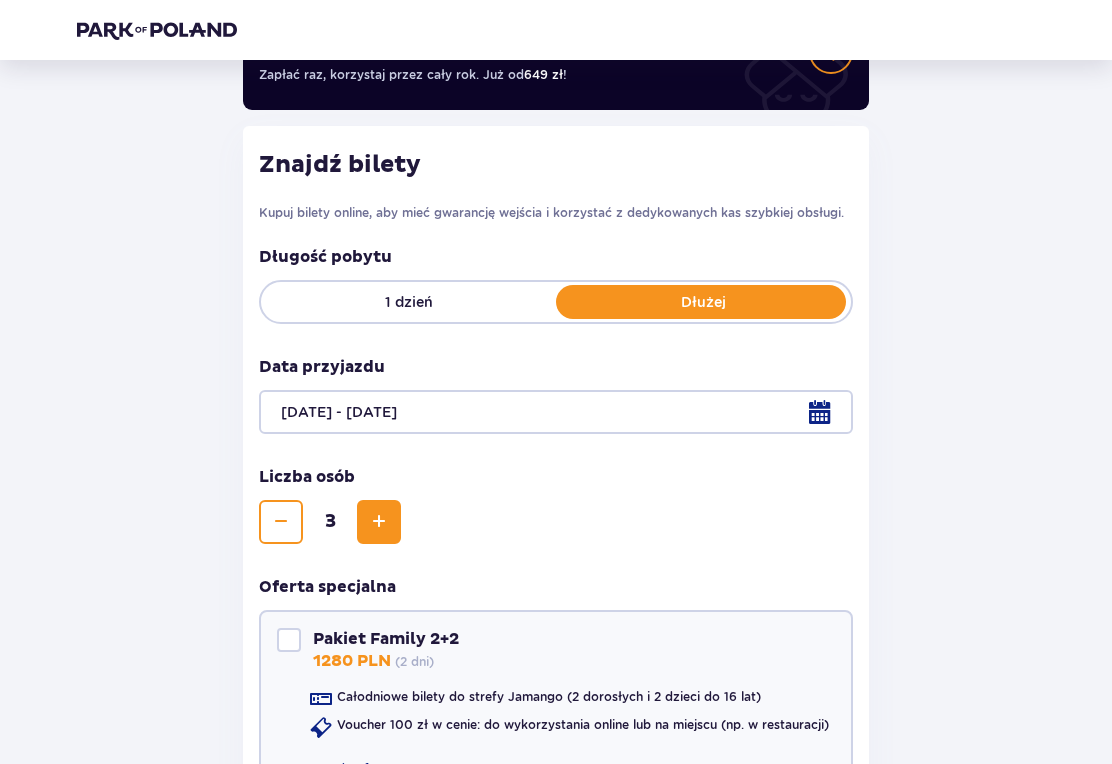 click at bounding box center [379, 522] 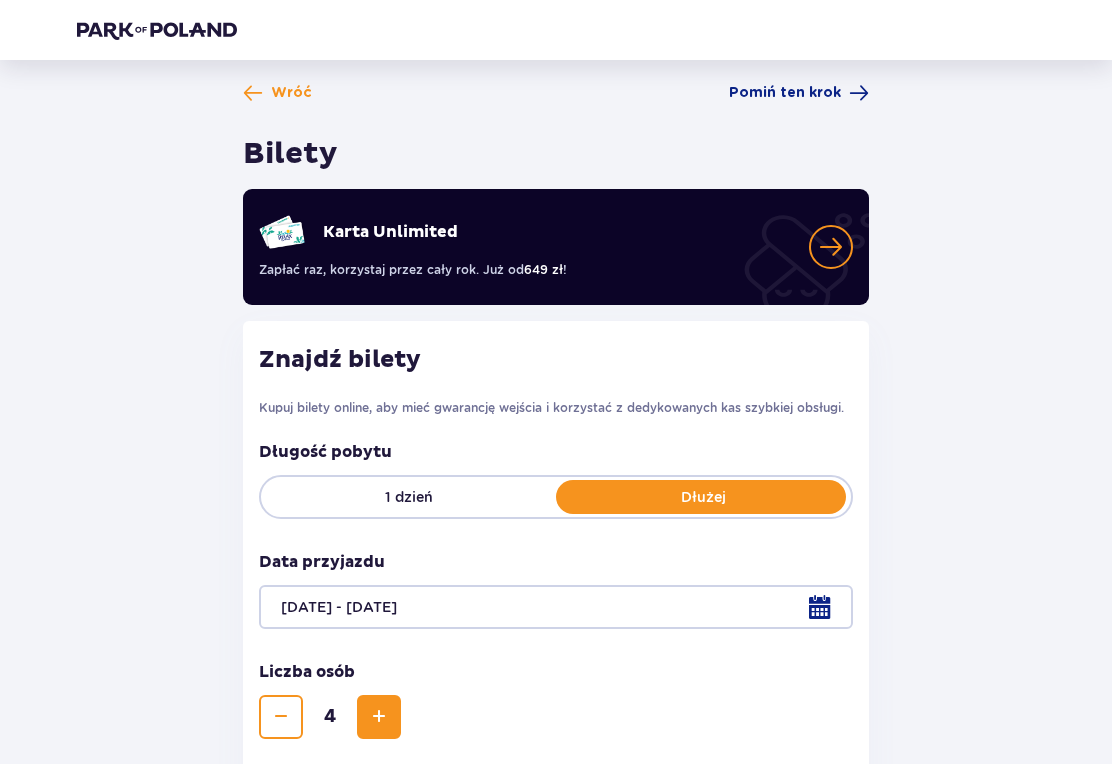 scroll, scrollTop: 0, scrollLeft: 0, axis: both 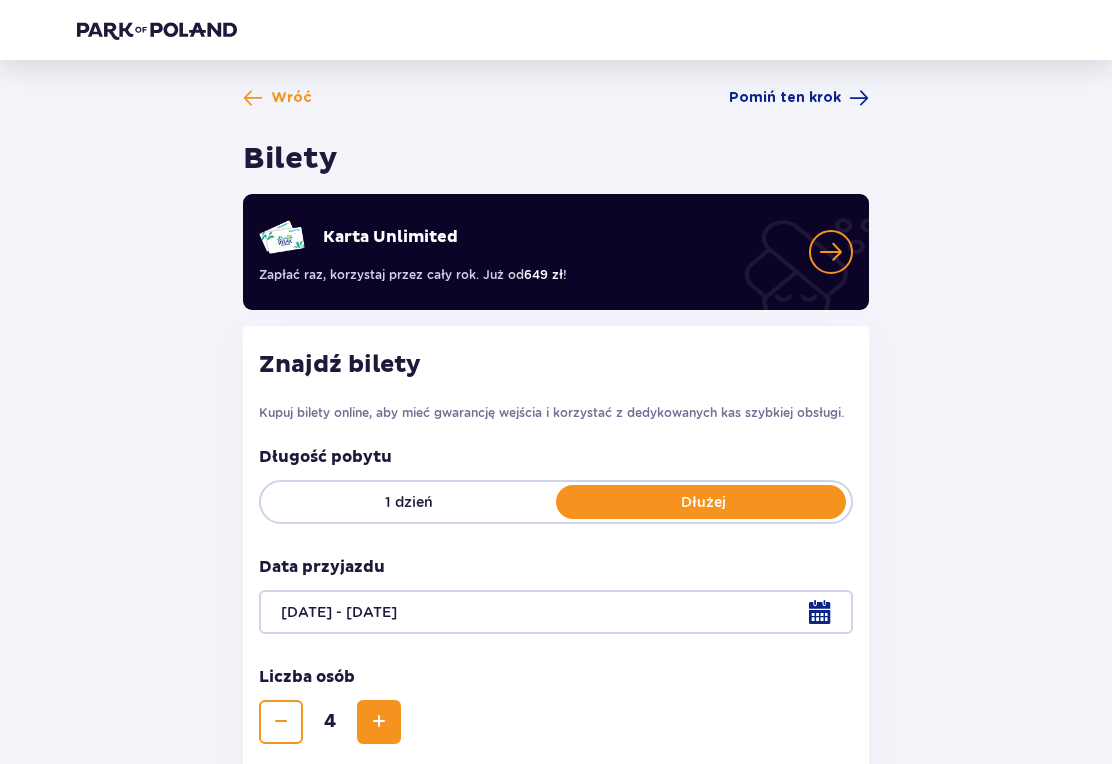 click at bounding box center (253, 98) 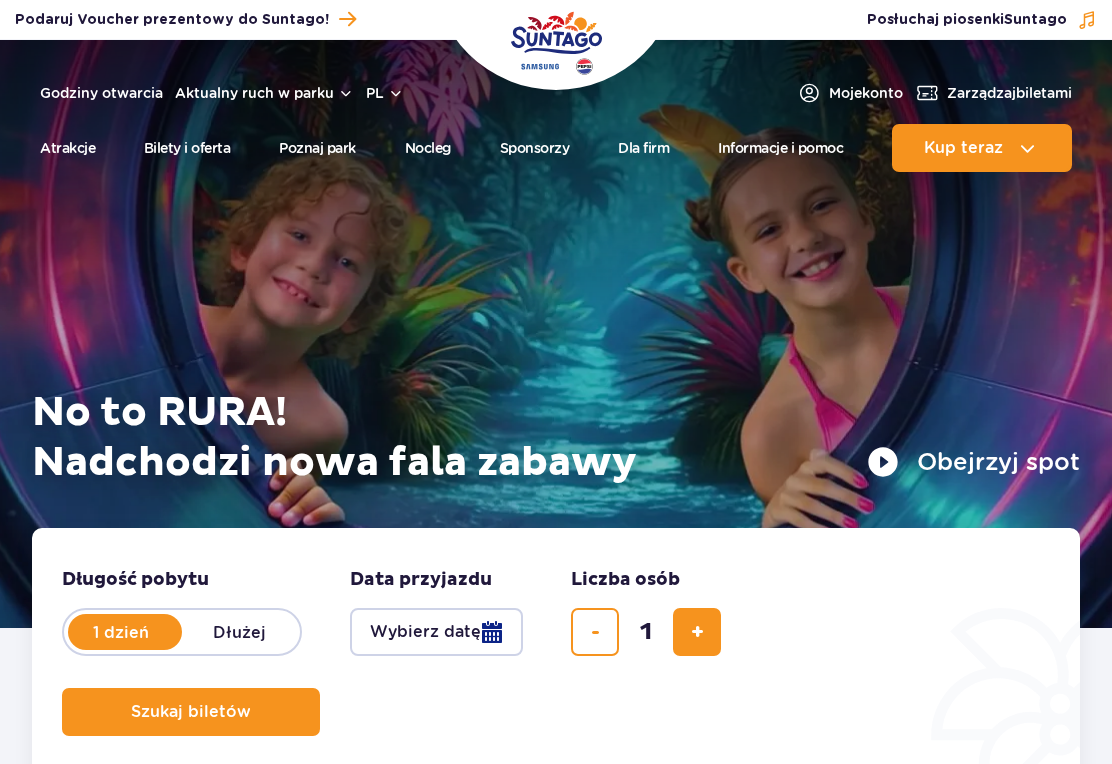 scroll, scrollTop: 0, scrollLeft: 0, axis: both 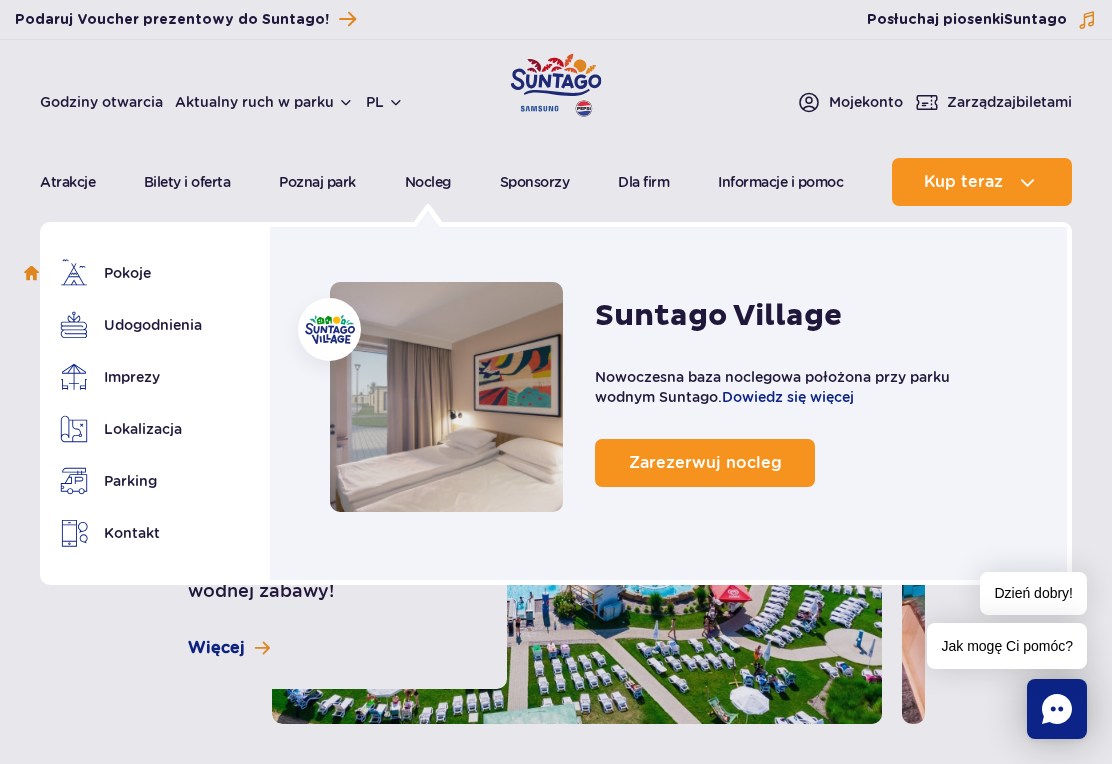 click on "Dowiedz się więcej" at bounding box center (788, 397) 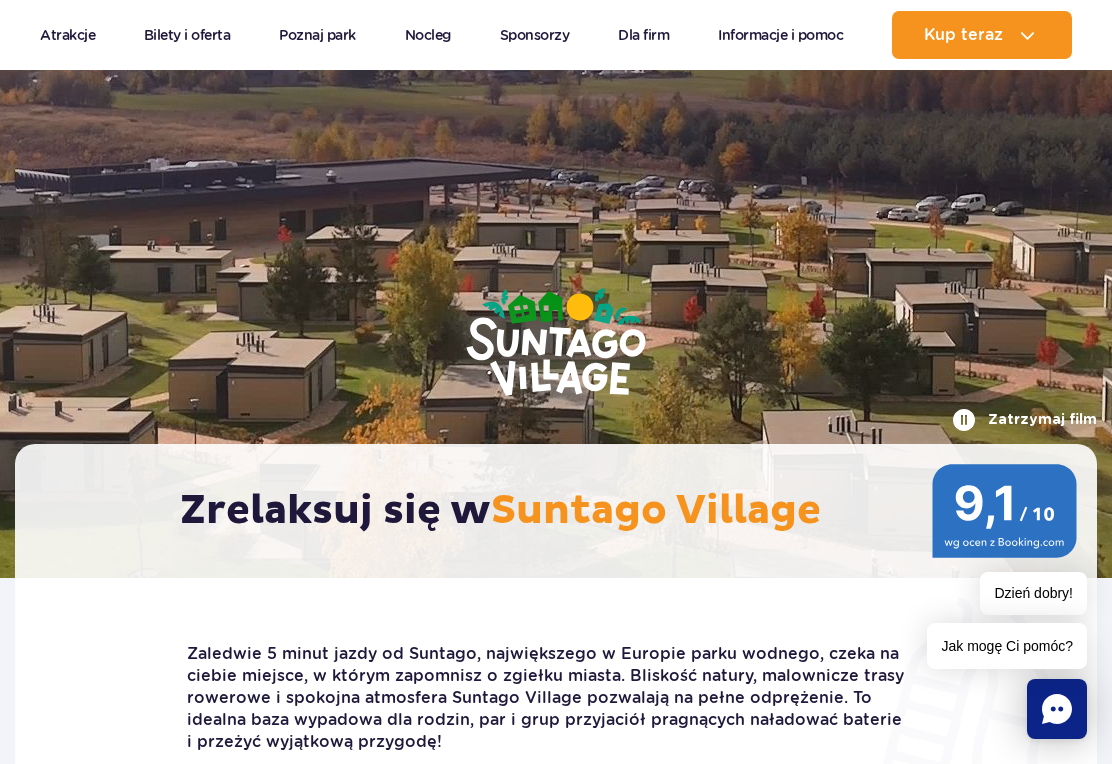 scroll, scrollTop: 631, scrollLeft: 0, axis: vertical 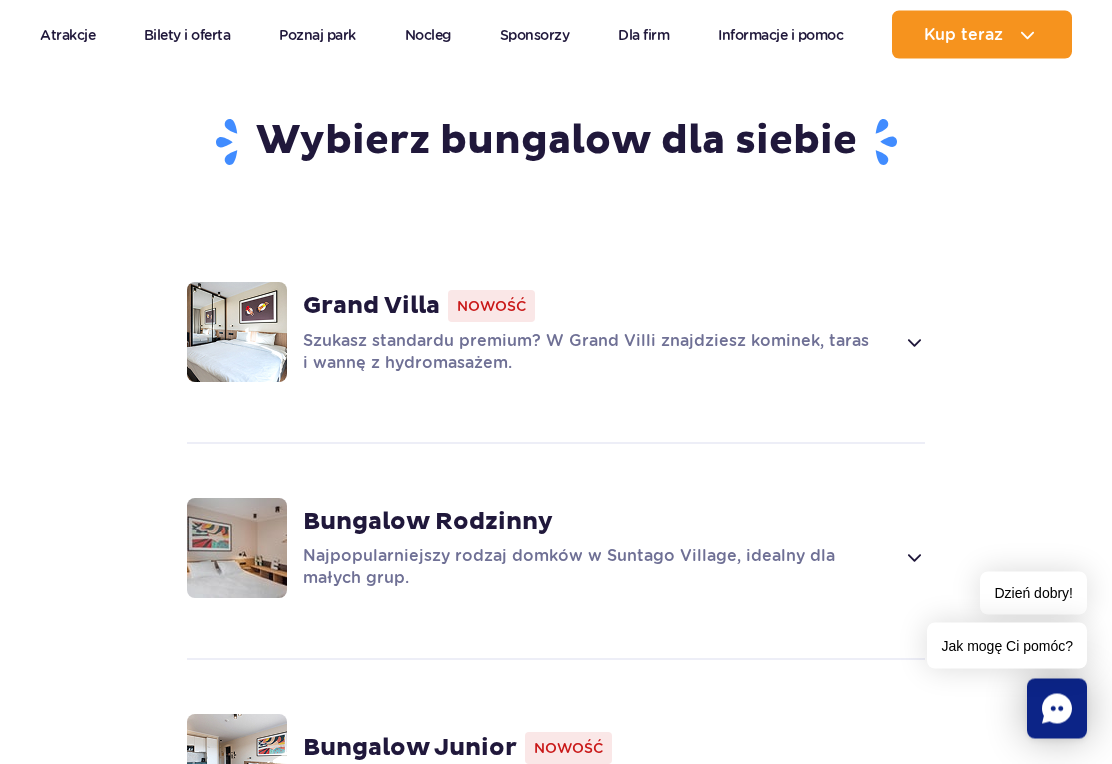 click on "Bungalow Rodzinny" at bounding box center (428, 523) 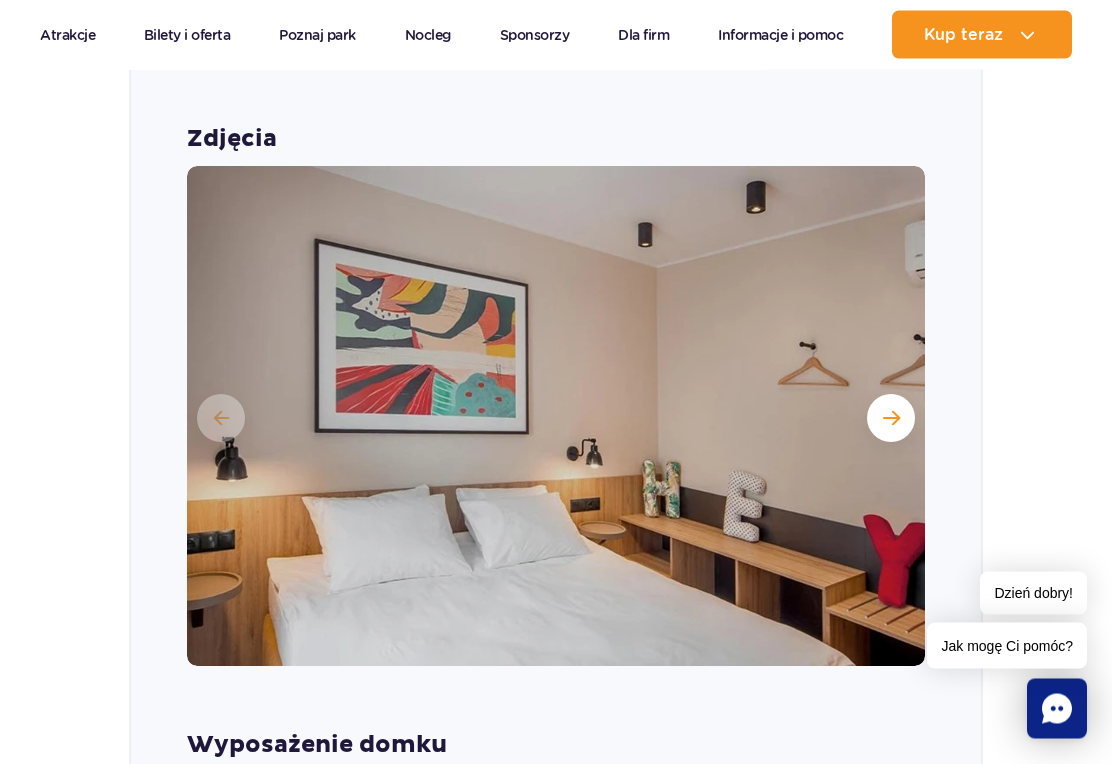 scroll, scrollTop: 2442, scrollLeft: 0, axis: vertical 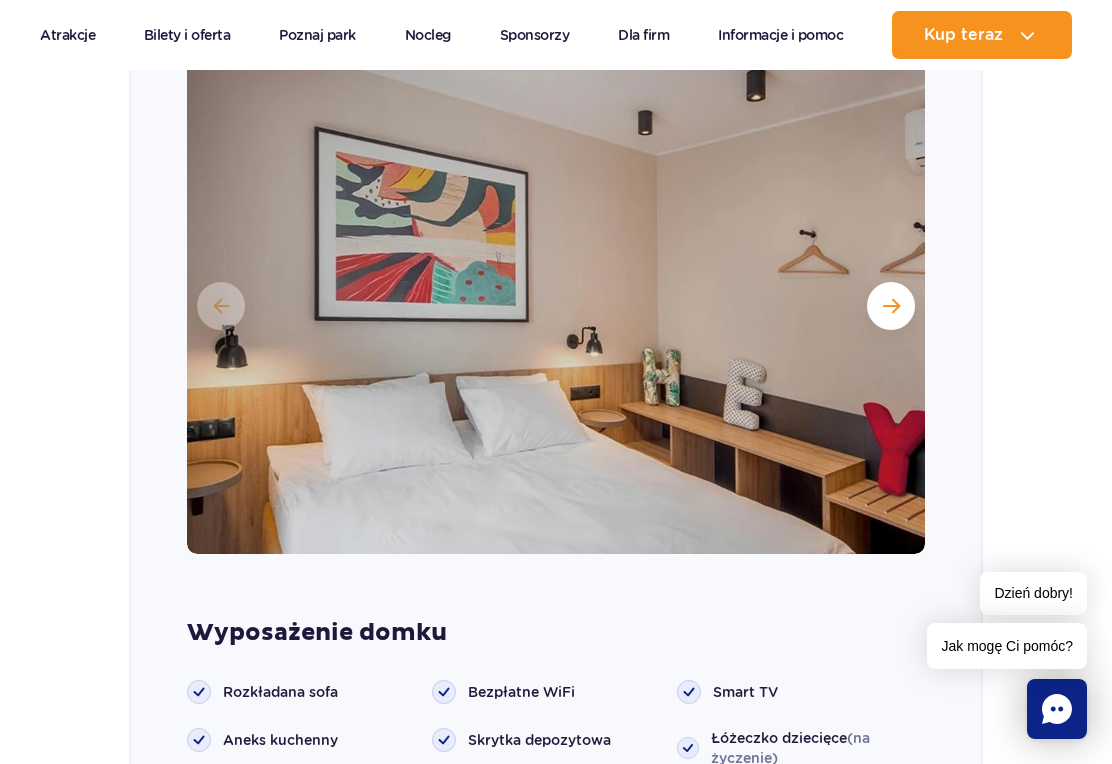 click at bounding box center [891, 306] 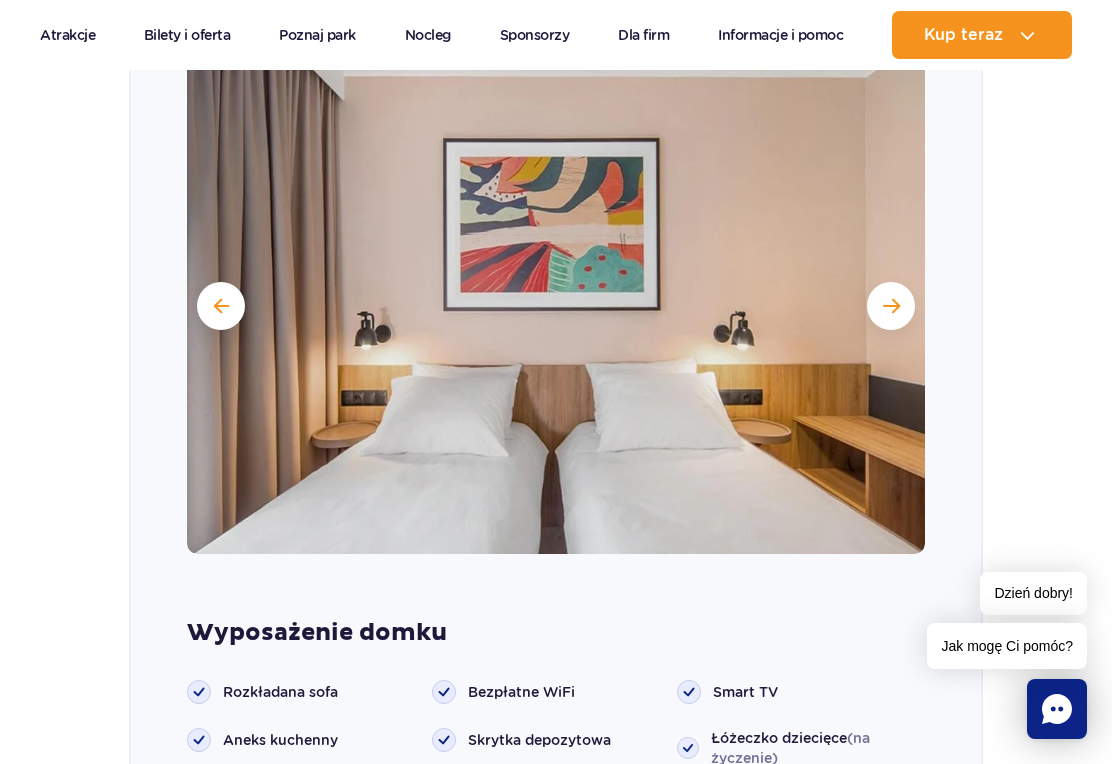 click at bounding box center [891, 306] 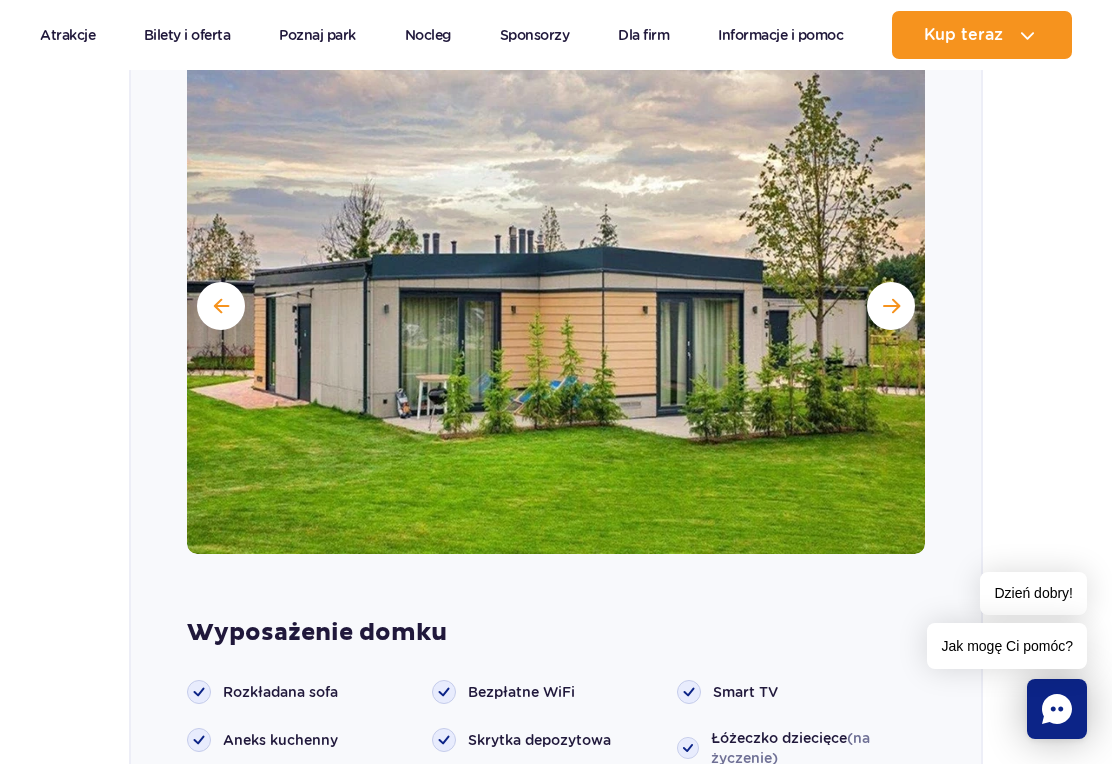 click at bounding box center (891, 306) 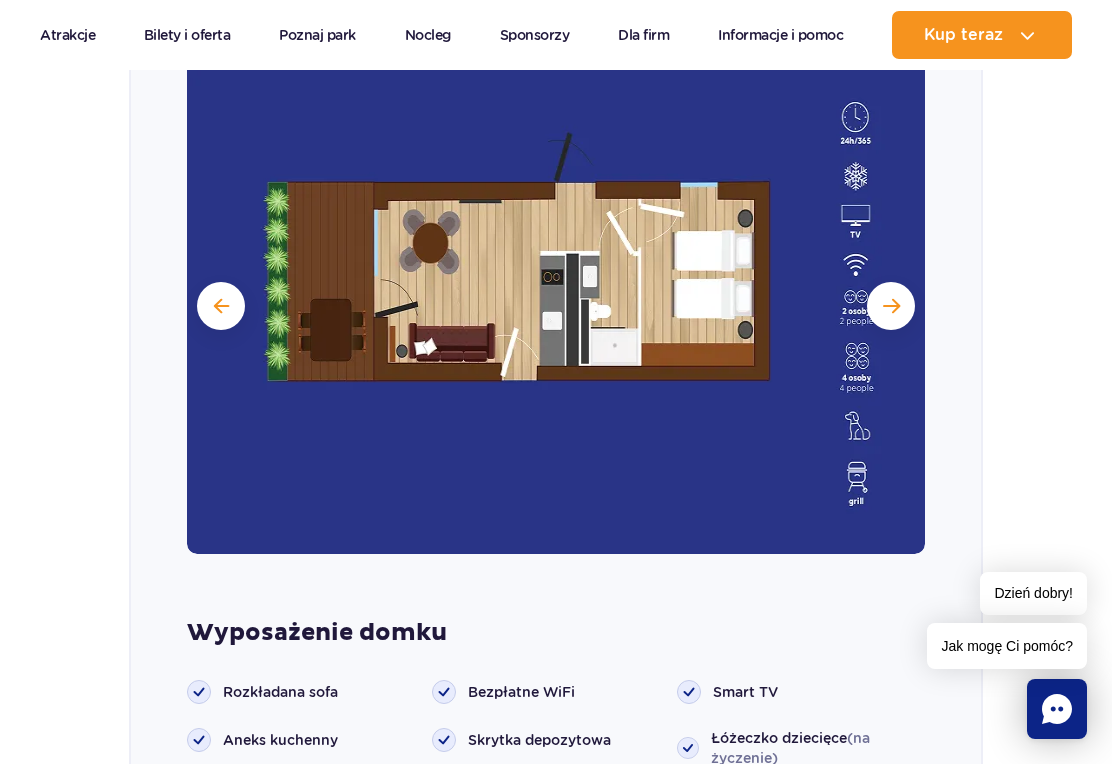 click at bounding box center (891, 306) 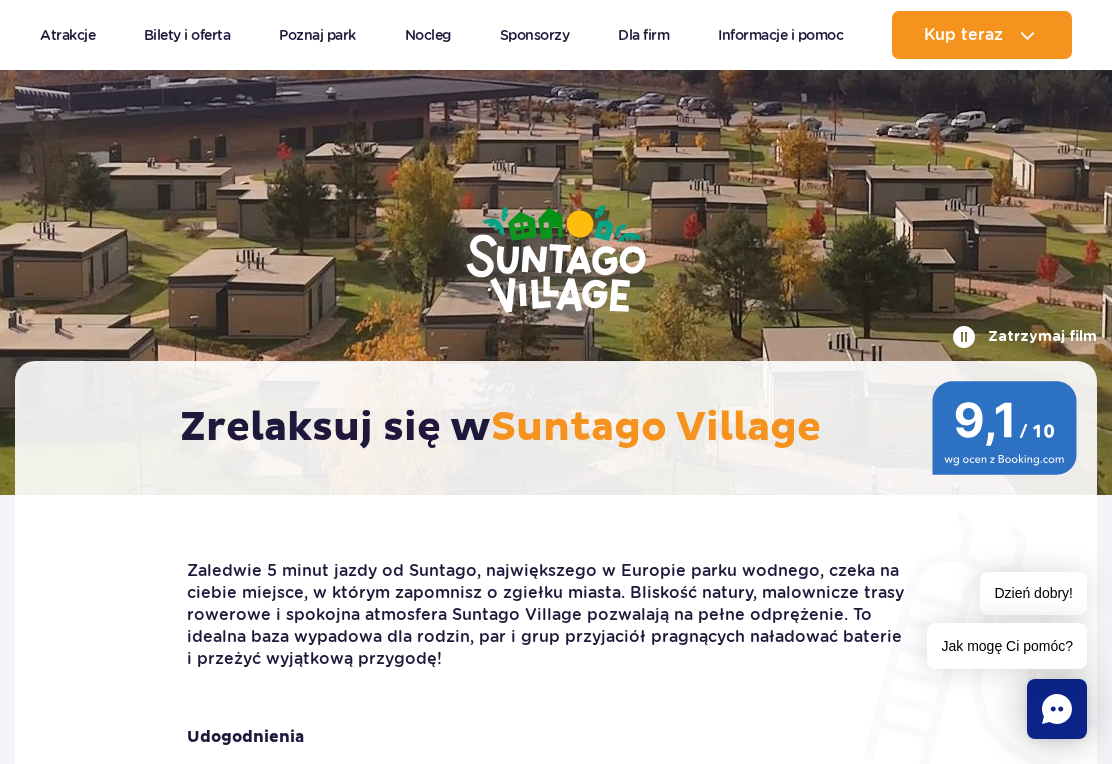 scroll, scrollTop: 0, scrollLeft: 0, axis: both 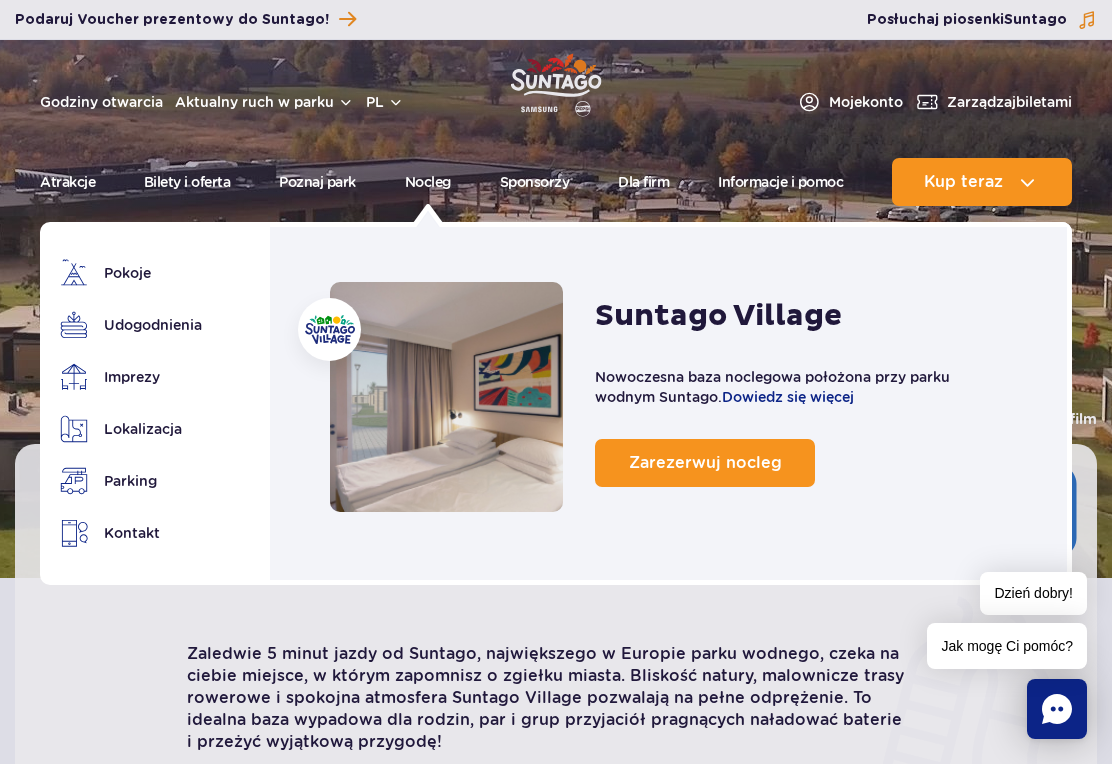 click on "Pokoje" at bounding box center [132, 273] 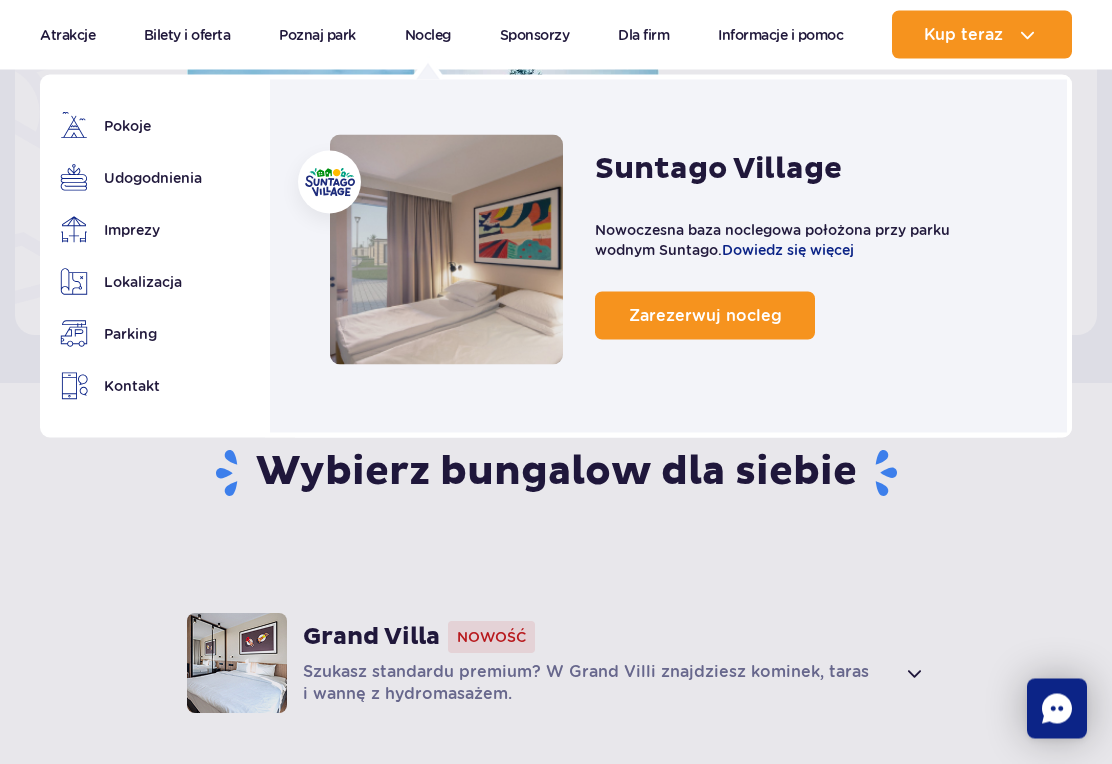 scroll, scrollTop: 1792, scrollLeft: 0, axis: vertical 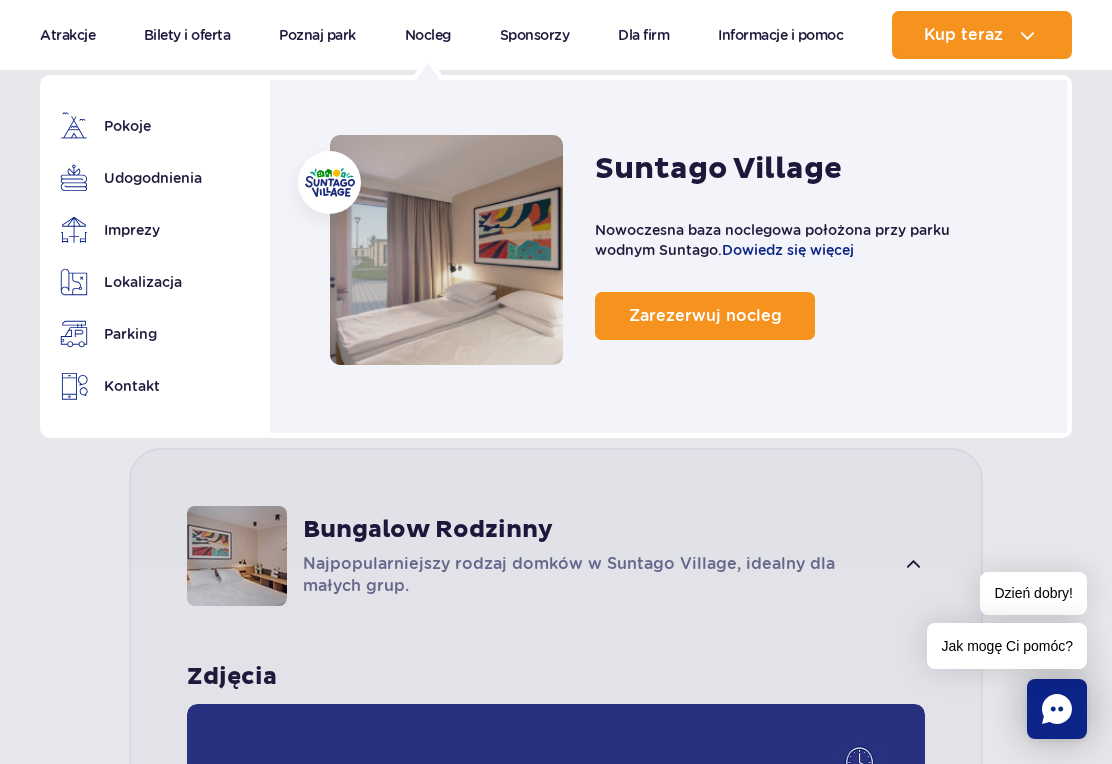 click on "Zarezerwuj nocleg" at bounding box center [705, 315] 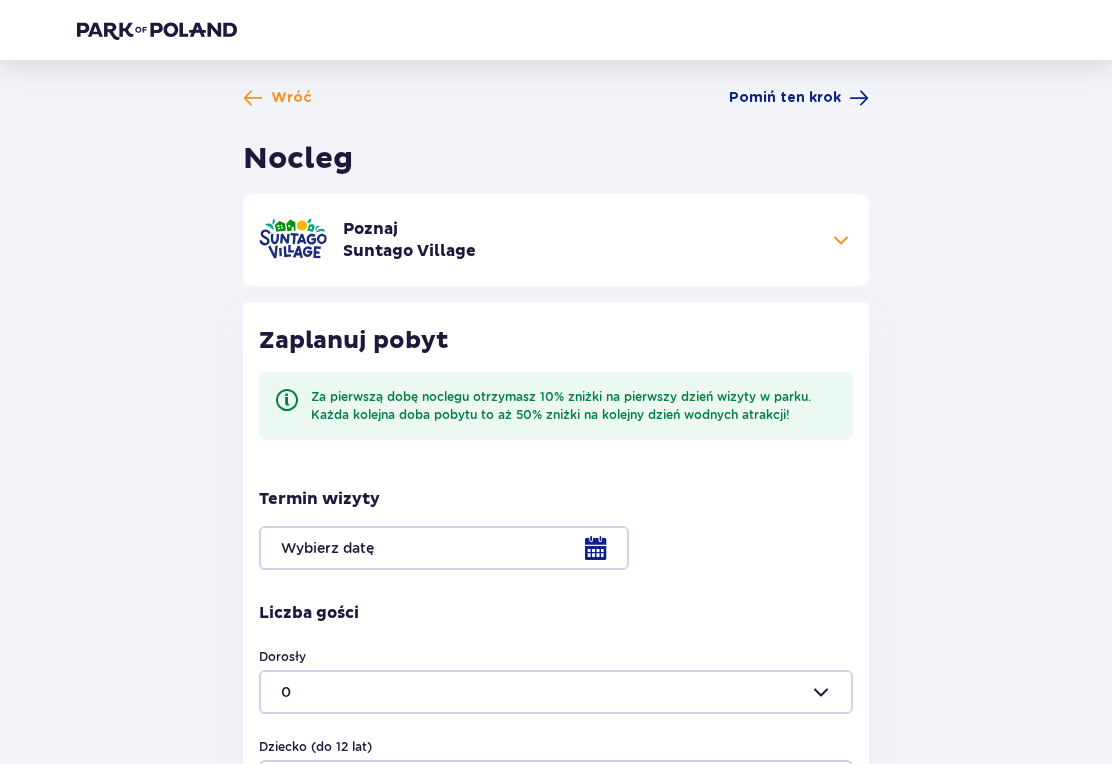 scroll, scrollTop: 0, scrollLeft: 0, axis: both 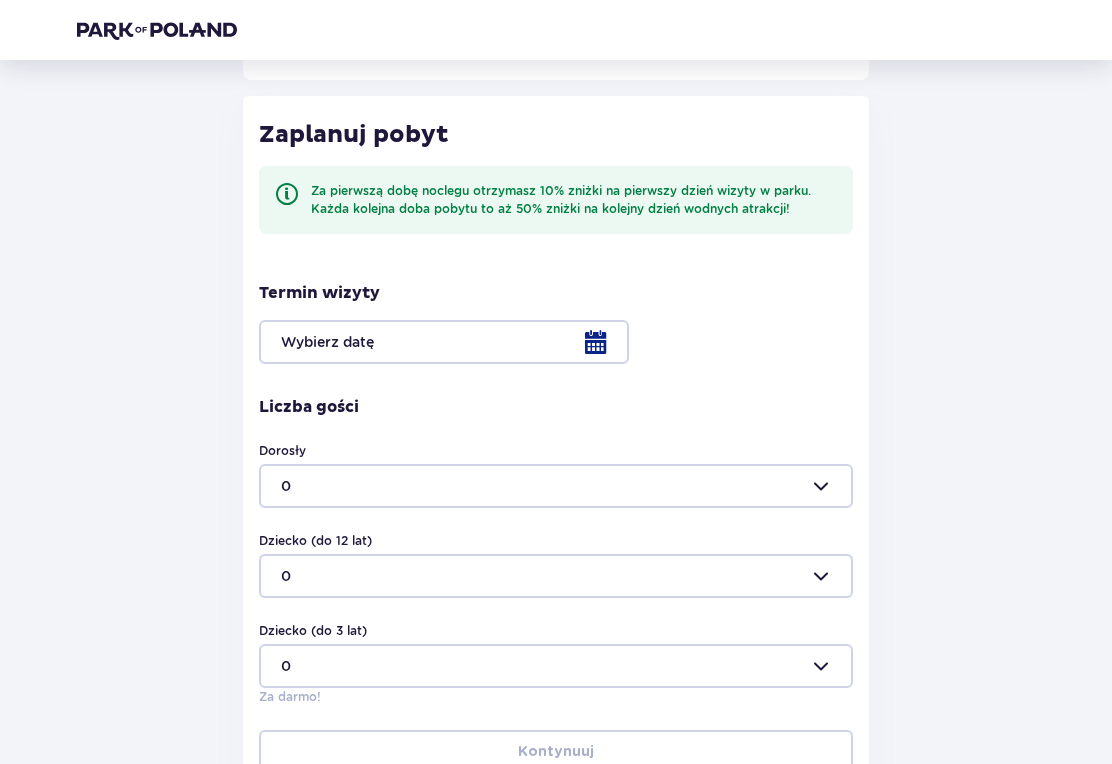 click at bounding box center (556, 342) 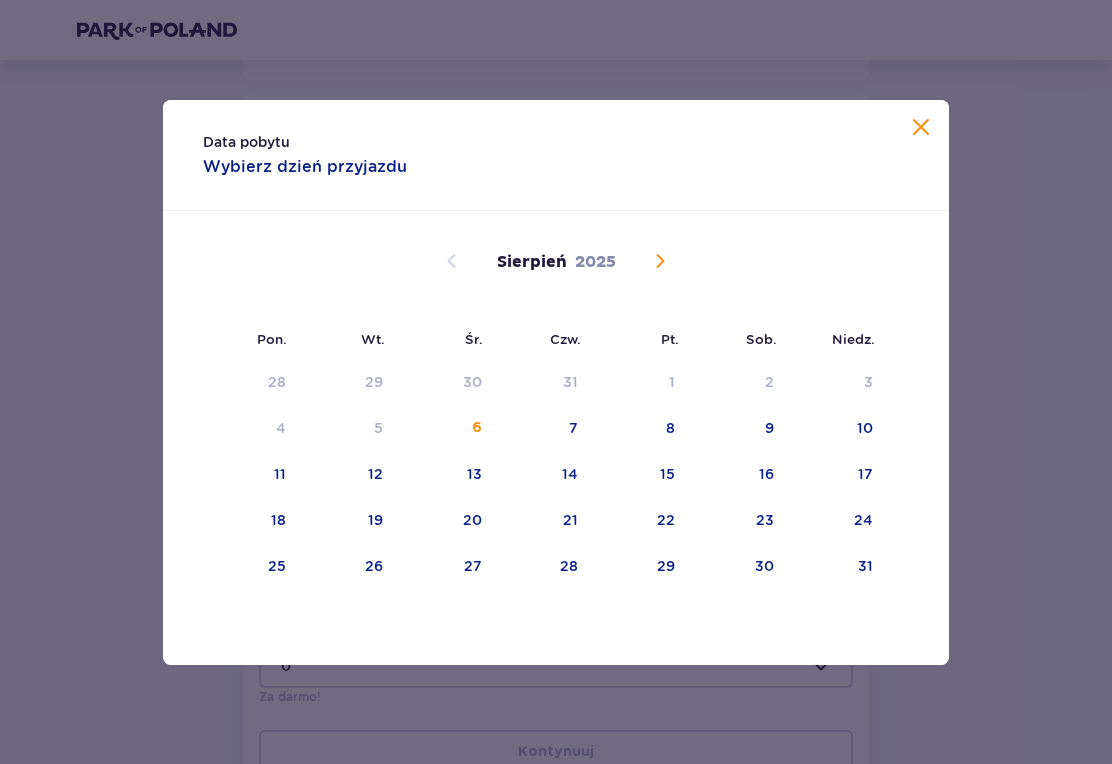 click on "8" at bounding box center (670, 428) 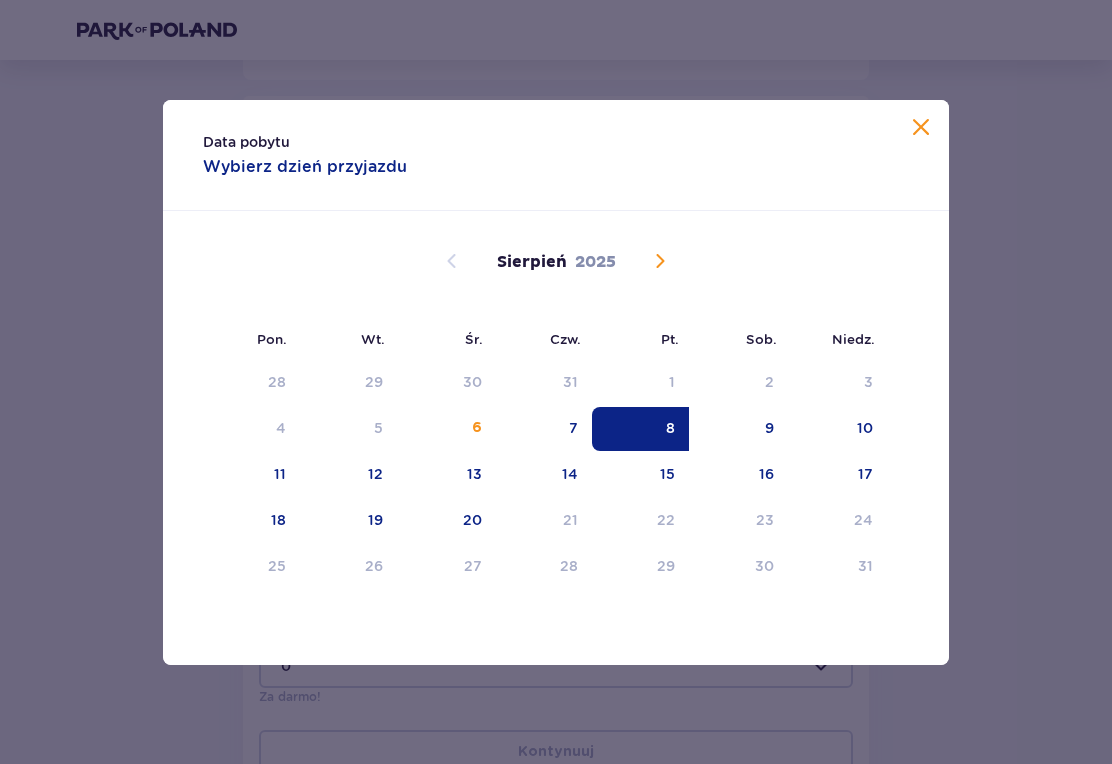 click on "10" at bounding box center (865, 428) 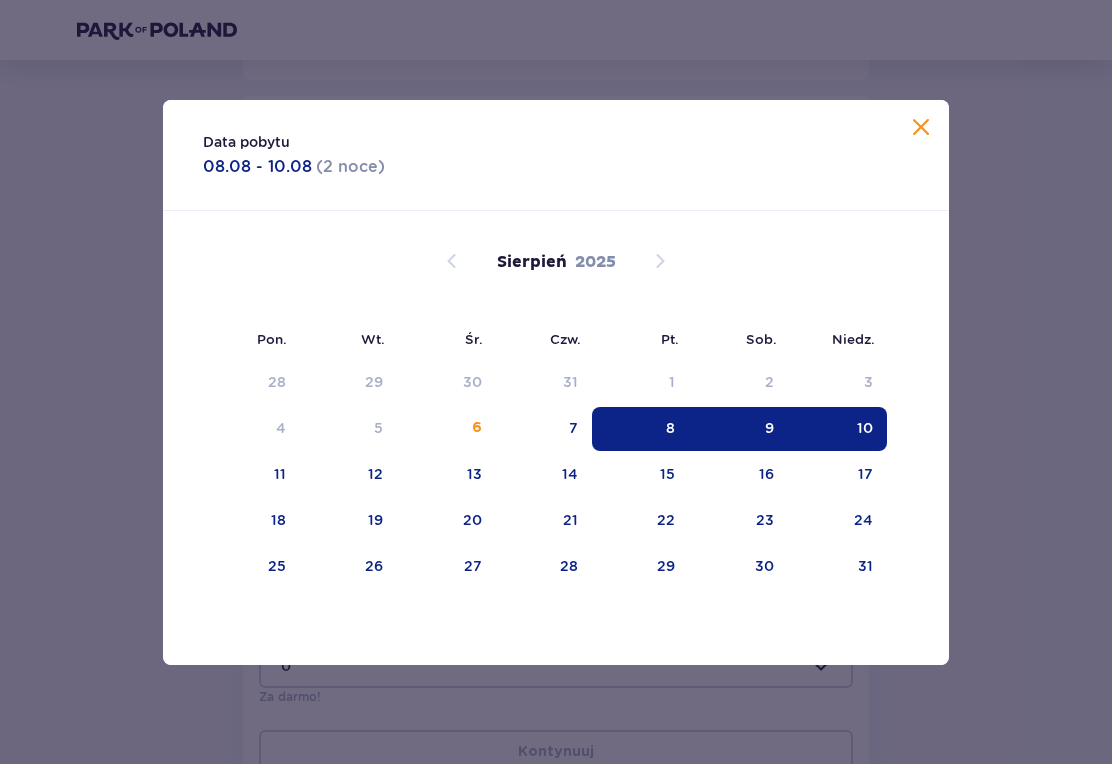type on "08.08.25 - 10.08.25" 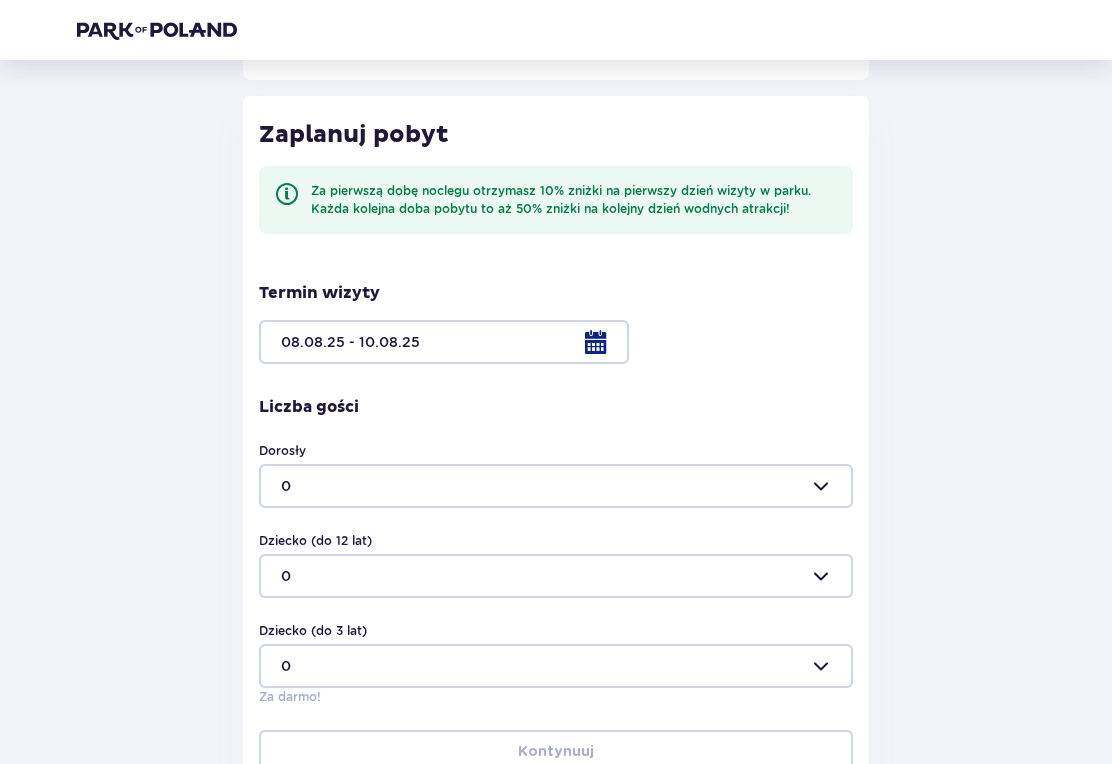 click at bounding box center (556, 486) 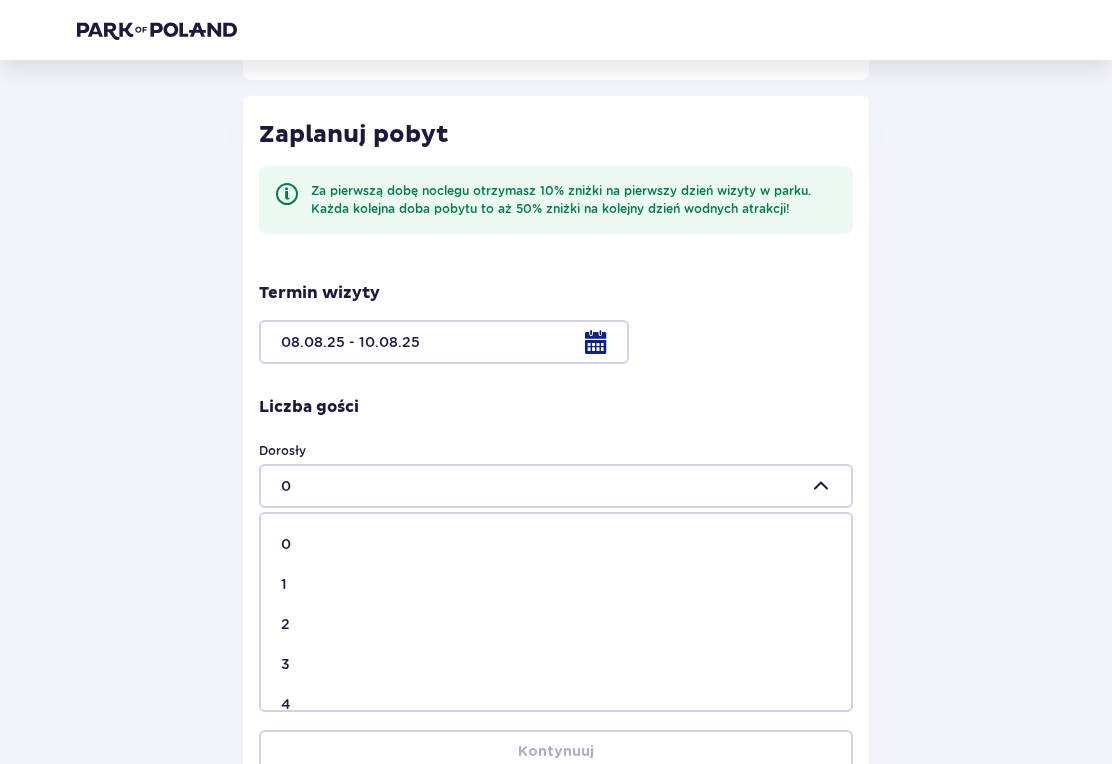 click on "4" at bounding box center (556, 704) 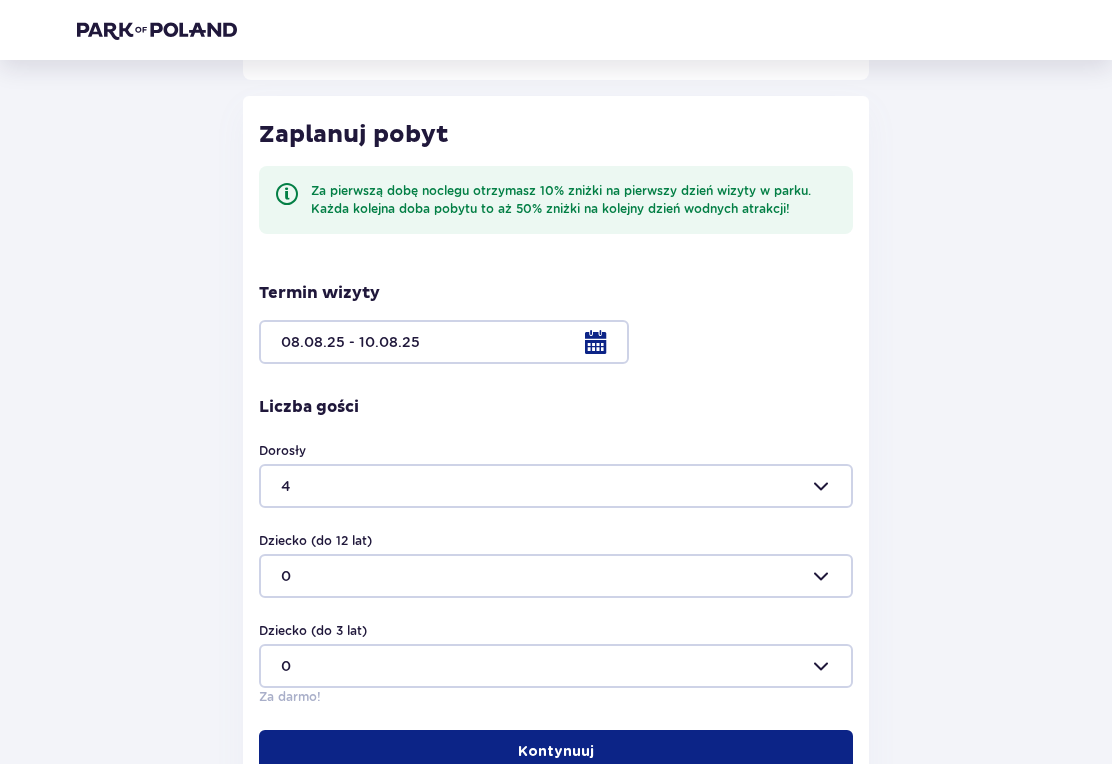 click at bounding box center (556, 576) 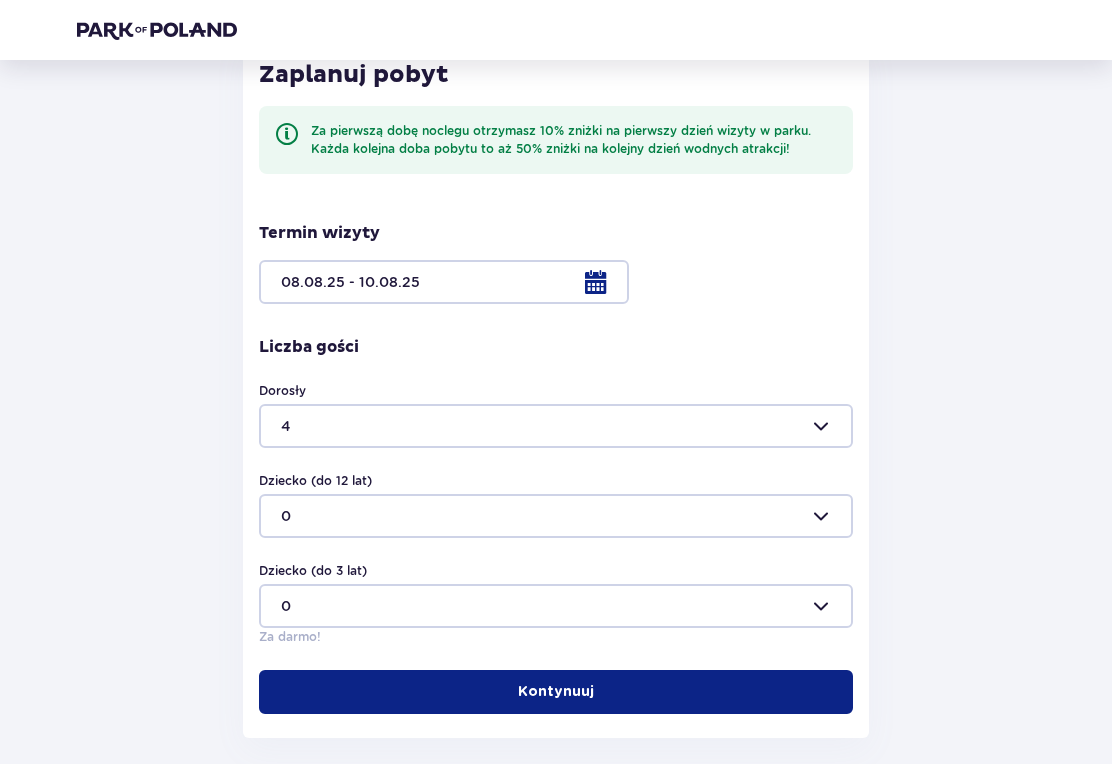 scroll, scrollTop: 329, scrollLeft: 0, axis: vertical 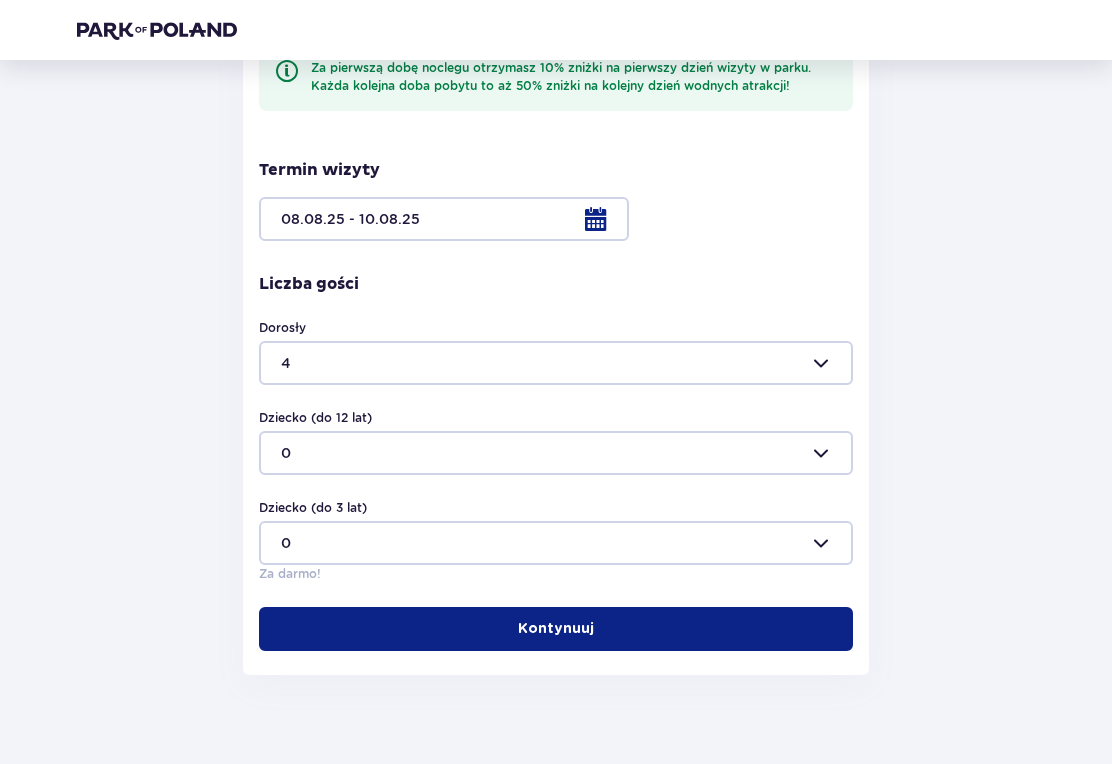 click on "Kontynuuj" at bounding box center (556, 629) 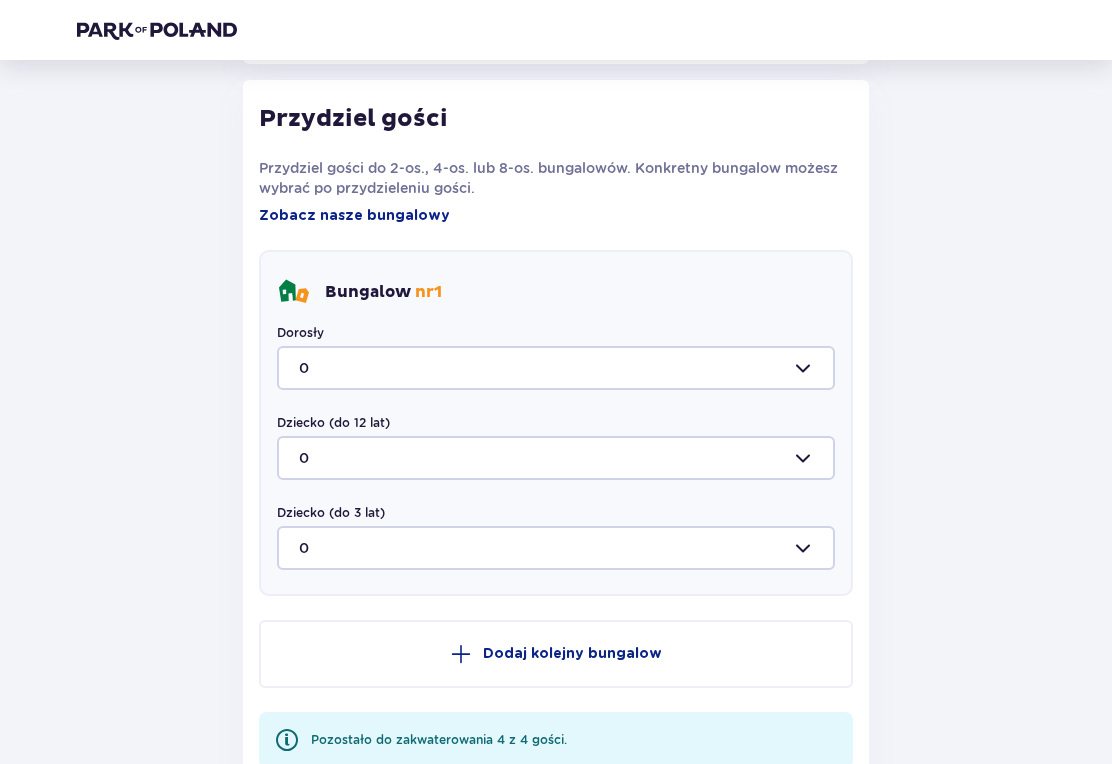 scroll, scrollTop: 944, scrollLeft: 0, axis: vertical 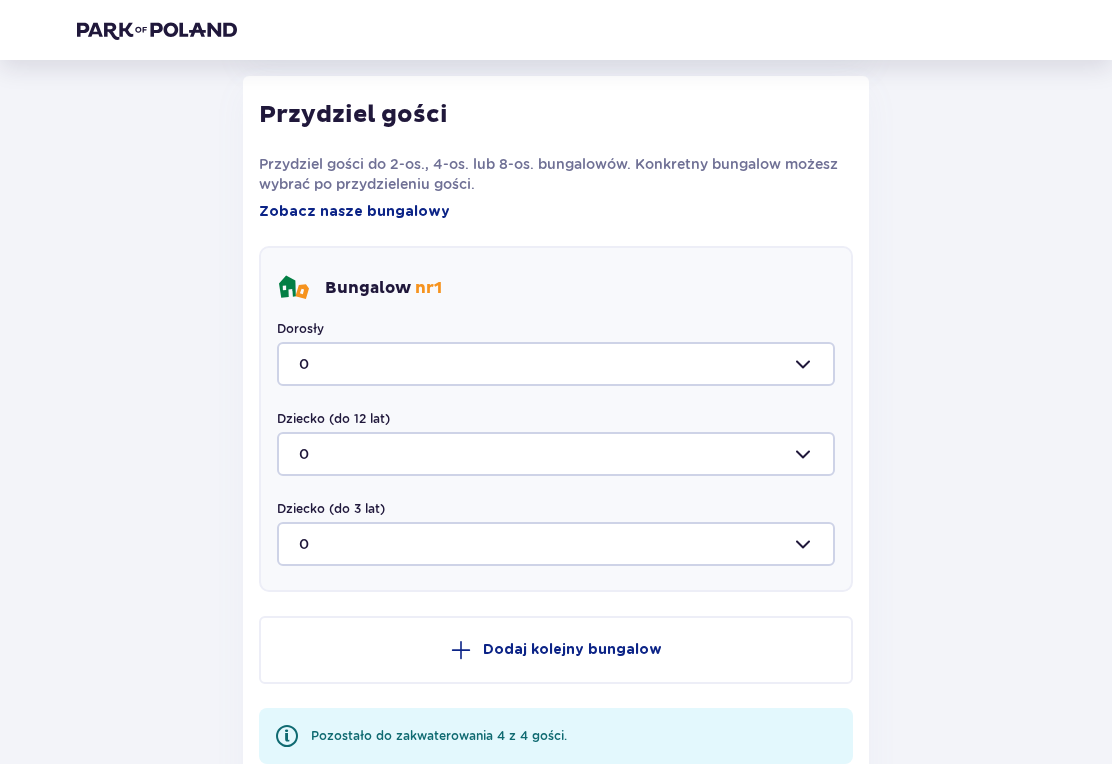 click at bounding box center [556, 364] 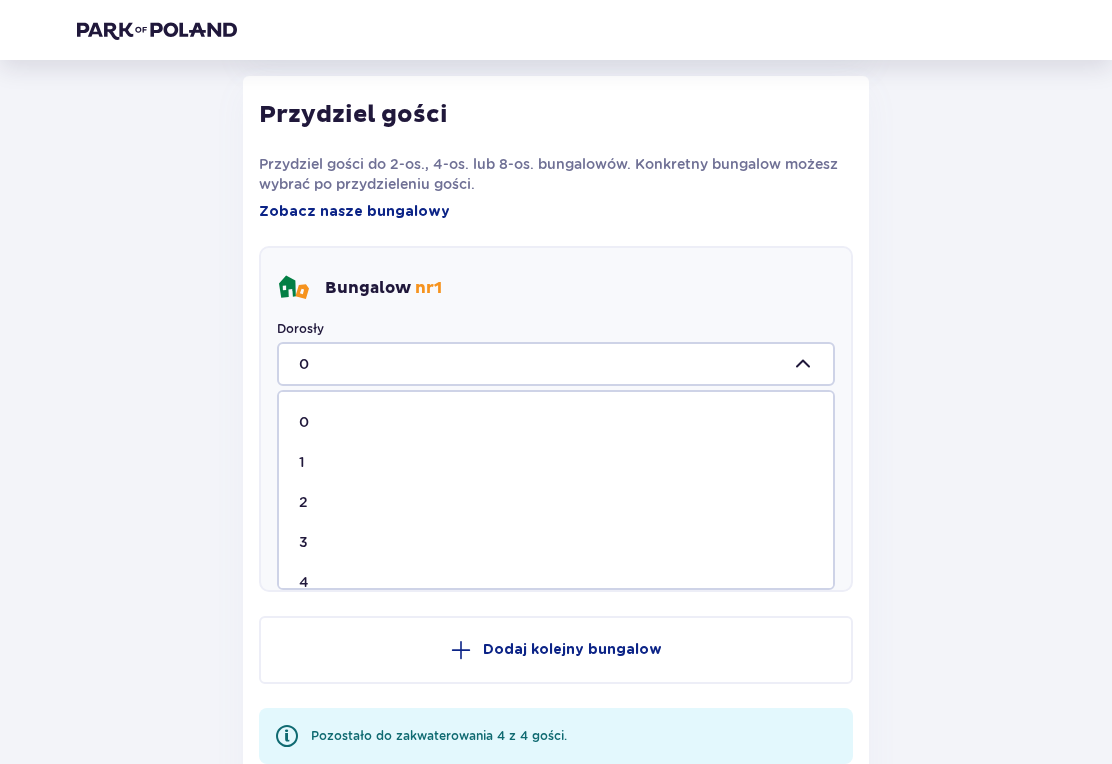 click on "2" at bounding box center (556, 502) 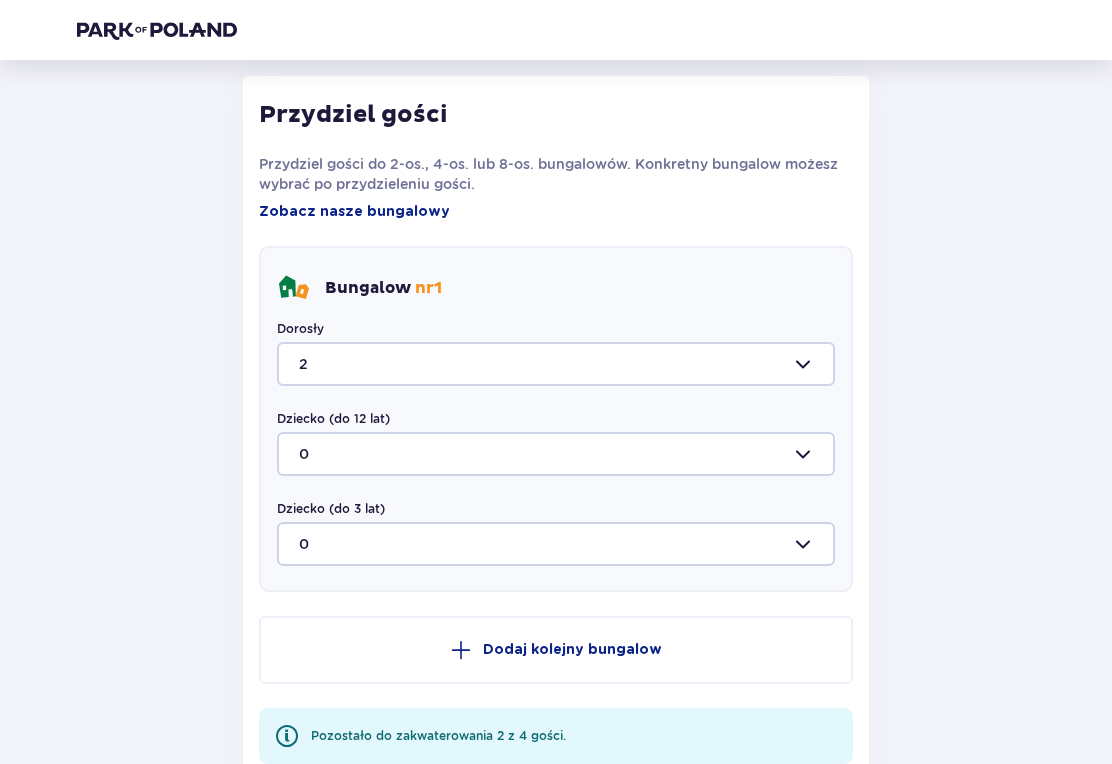 click at bounding box center (556, 364) 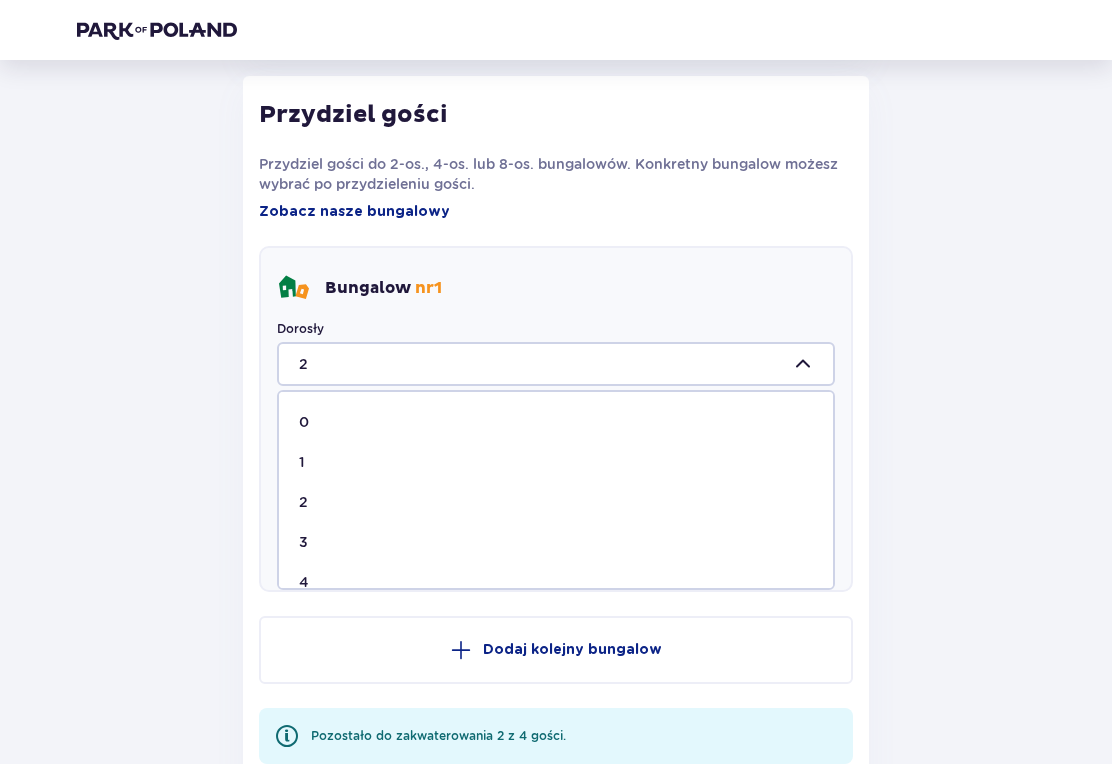 click on "4" at bounding box center [556, 582] 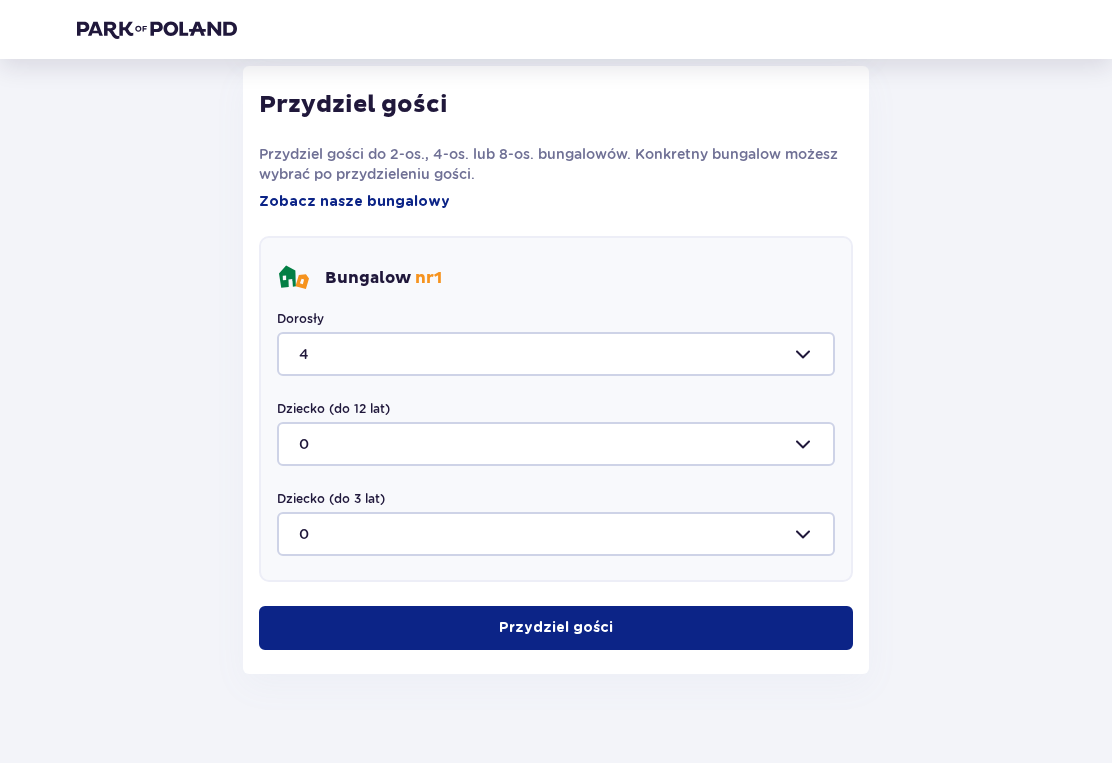 click on "Przydziel gości" at bounding box center (556, 629) 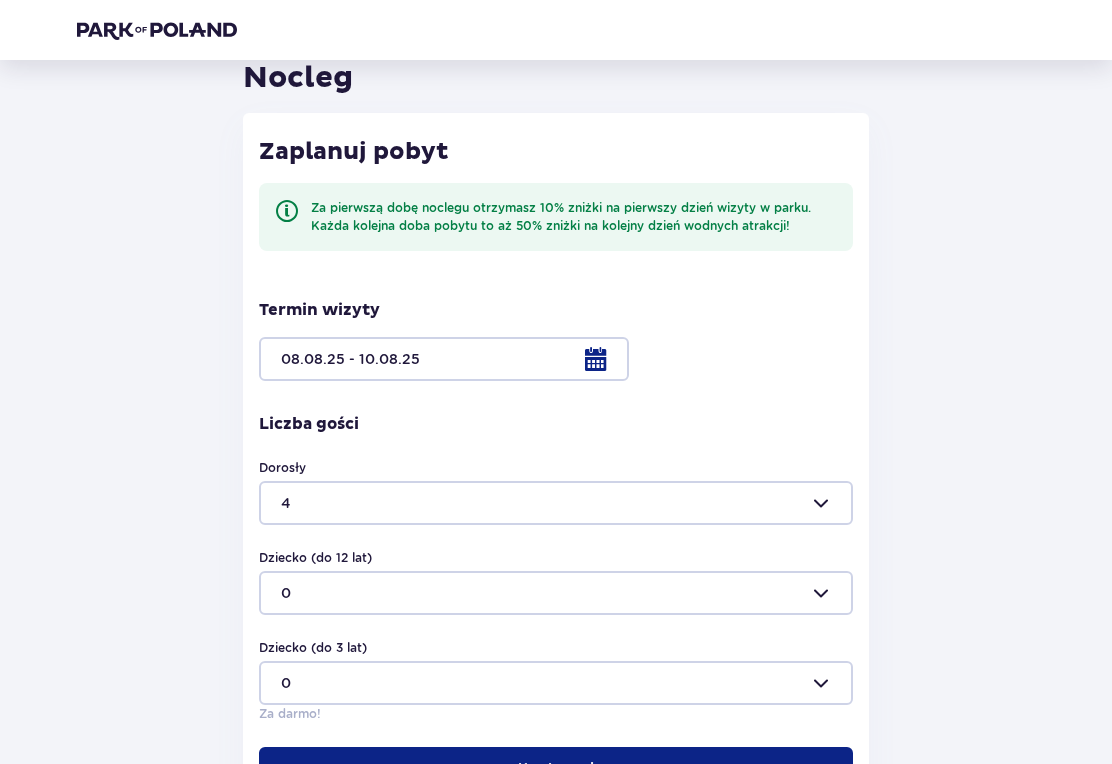 scroll, scrollTop: 0, scrollLeft: 0, axis: both 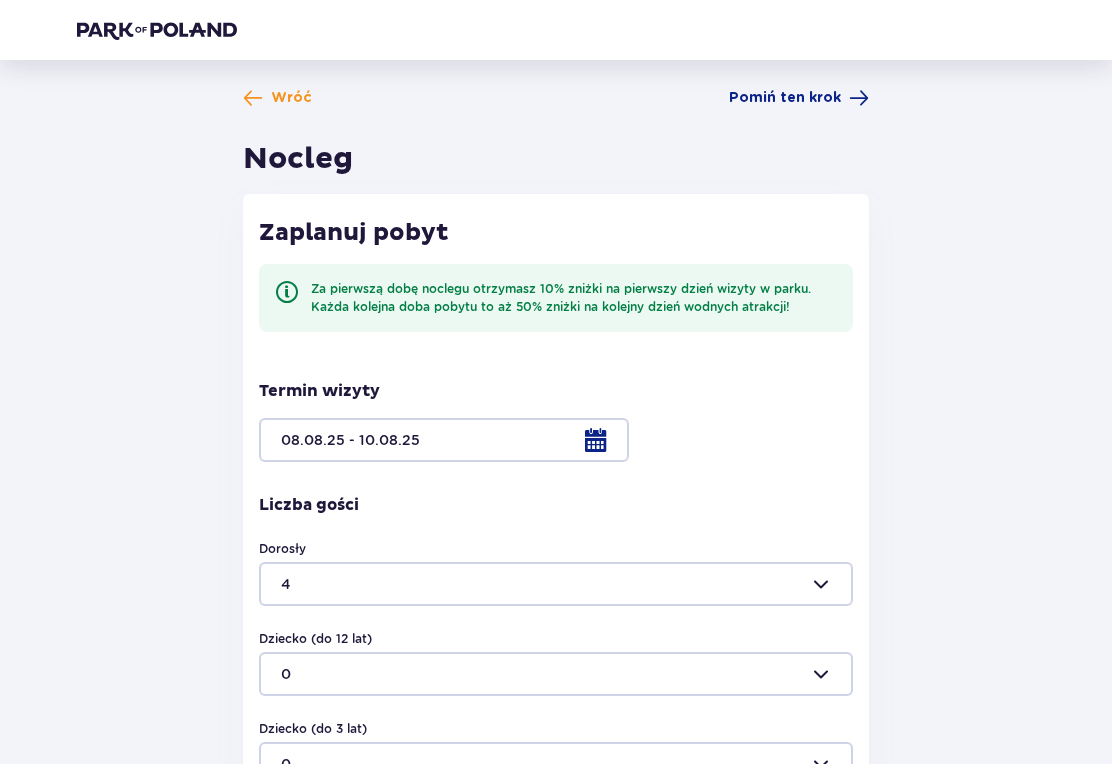 click on "Wróć" at bounding box center [291, 98] 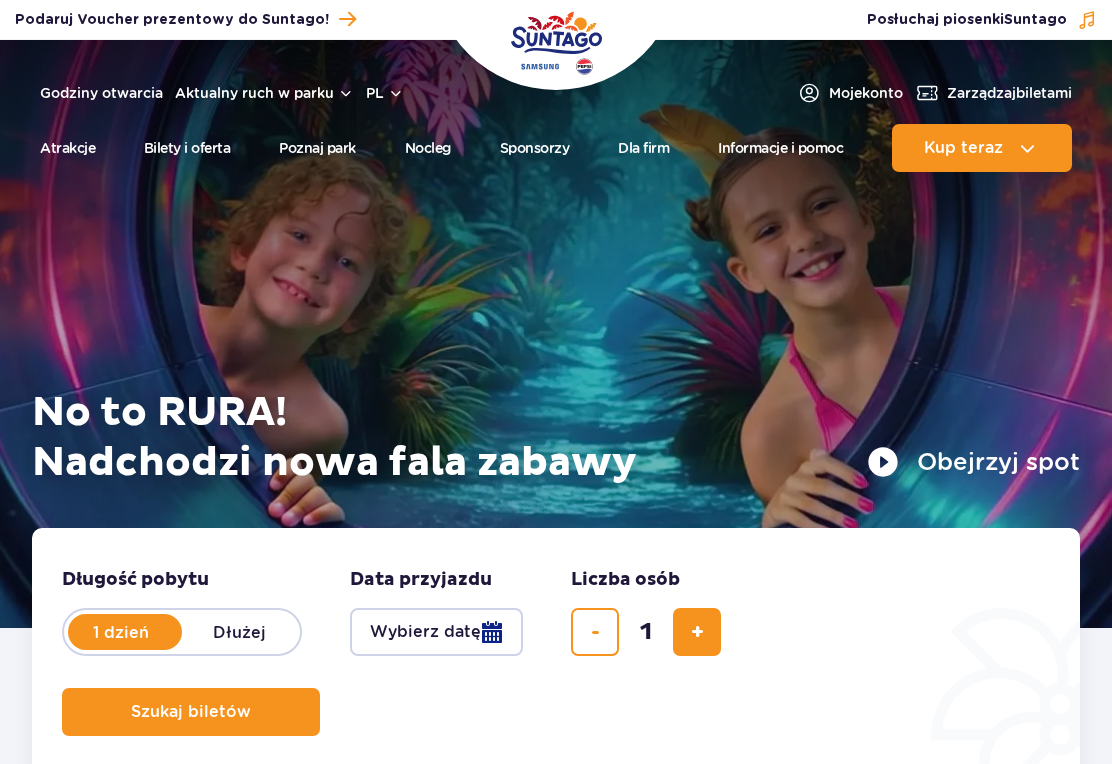 scroll, scrollTop: 0, scrollLeft: 0, axis: both 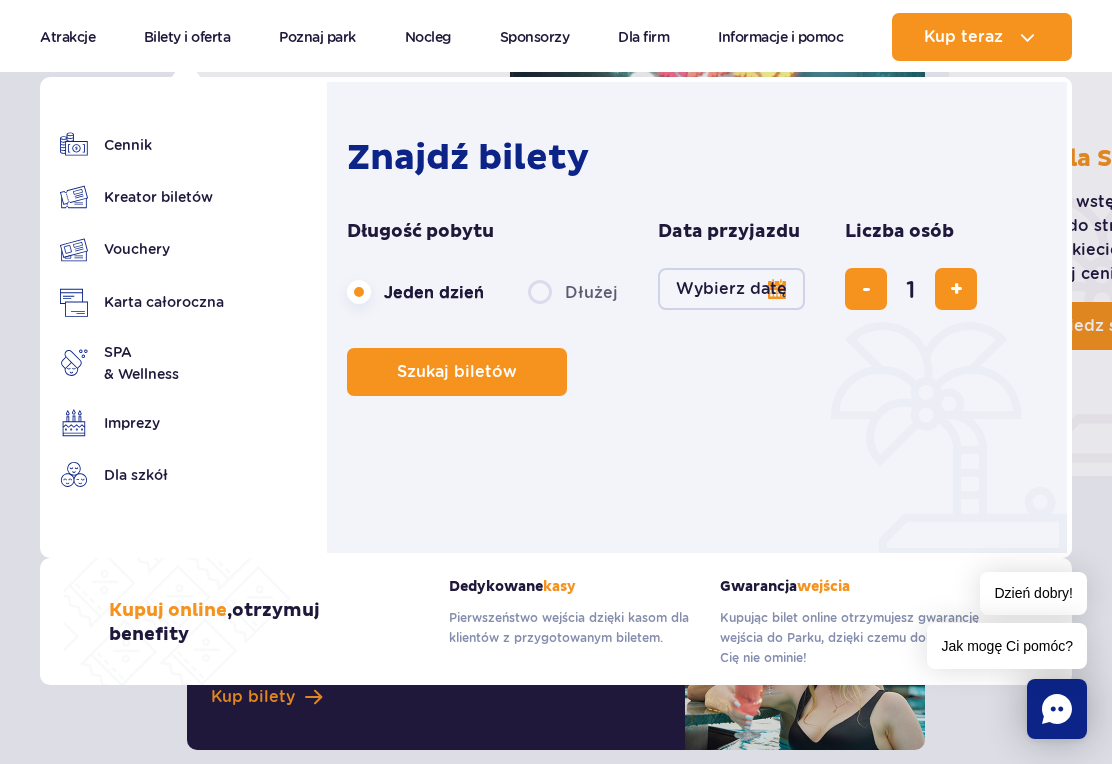 click at bounding box center (956, 289) 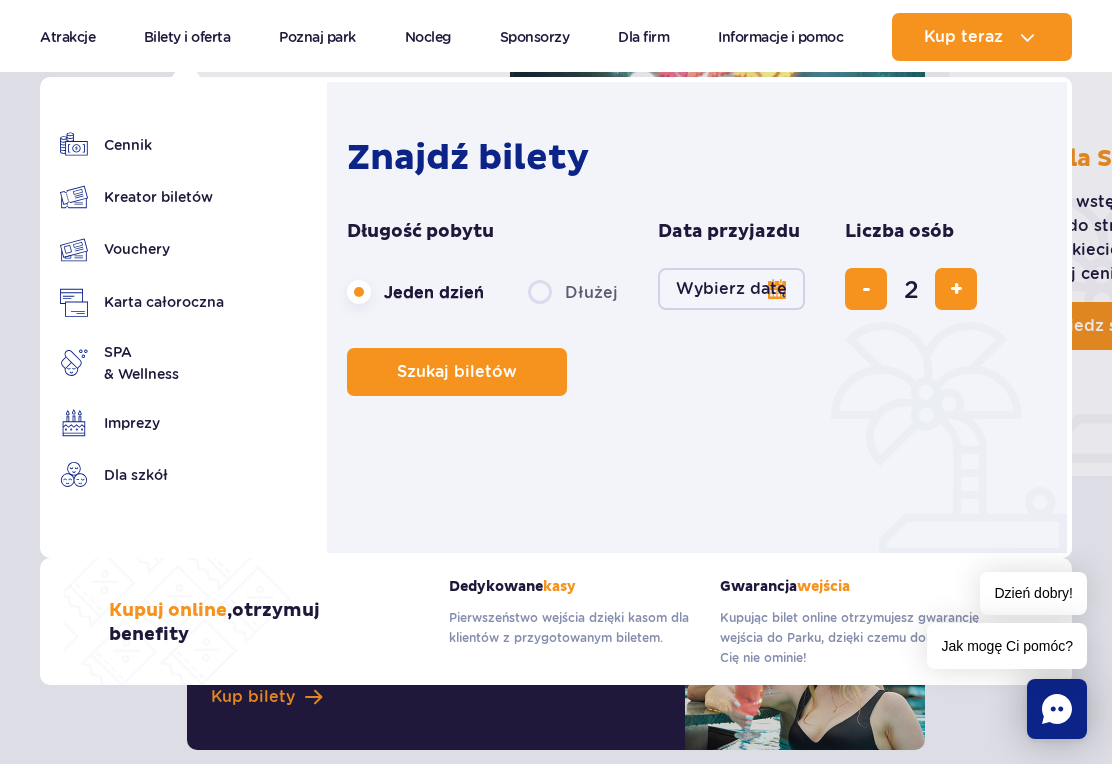 click on "2" at bounding box center [911, 289] 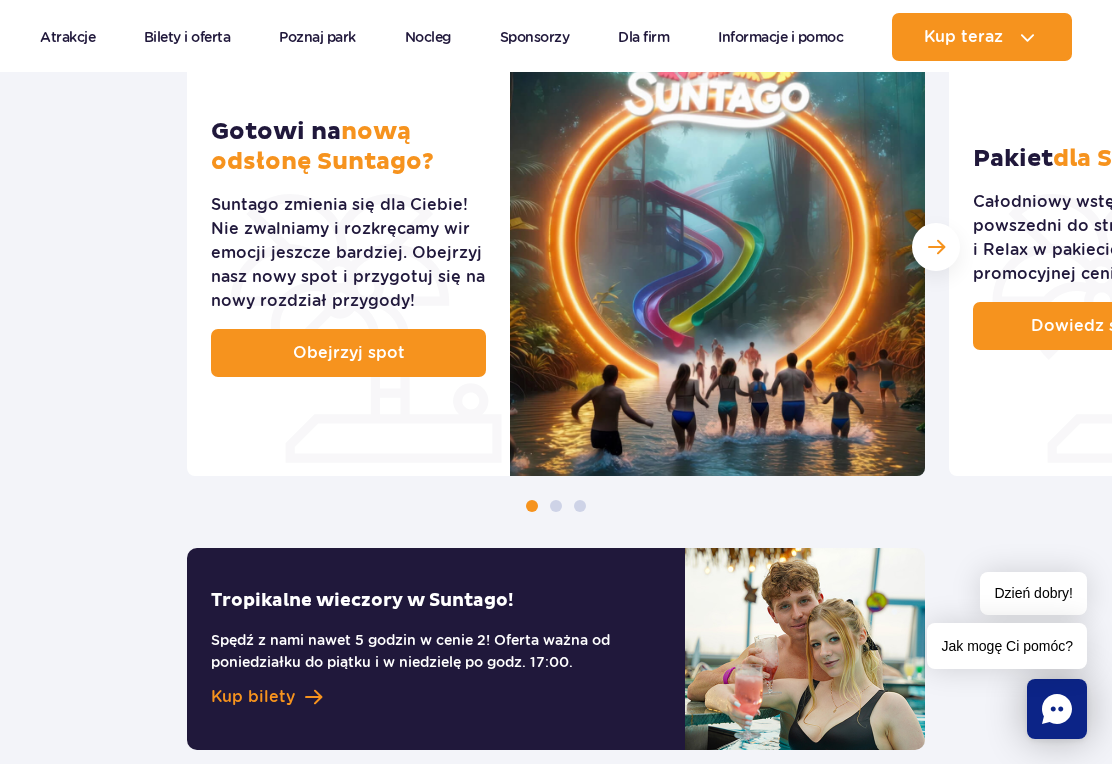 click on "Pakiet dla Seniora
Całodniowy wstęp w dzień powszedni do stref Jamango i Relax w pakiecie z obiadem w promocyjnej cenie 110 zł!
Dowiedz się więcej" at bounding box center (1110, 247) 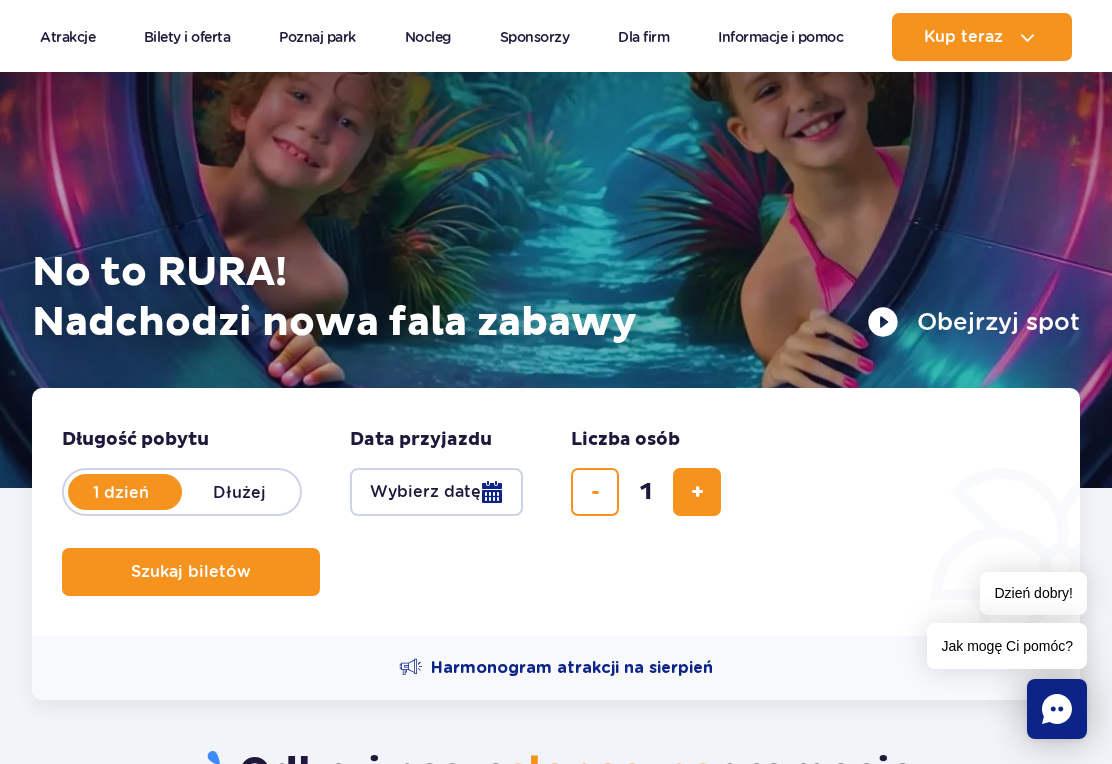 scroll, scrollTop: 29, scrollLeft: 0, axis: vertical 